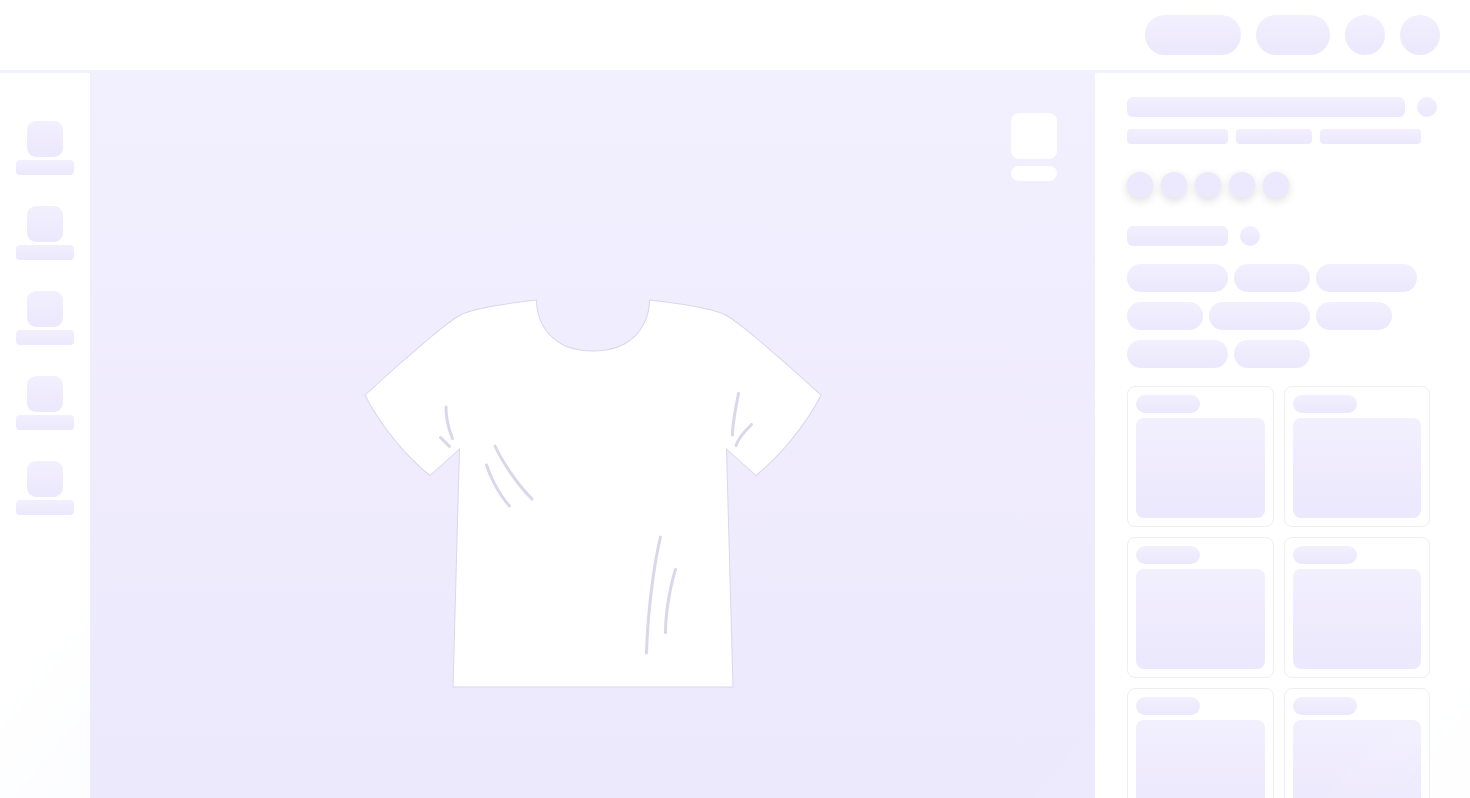 scroll, scrollTop: 0, scrollLeft: 0, axis: both 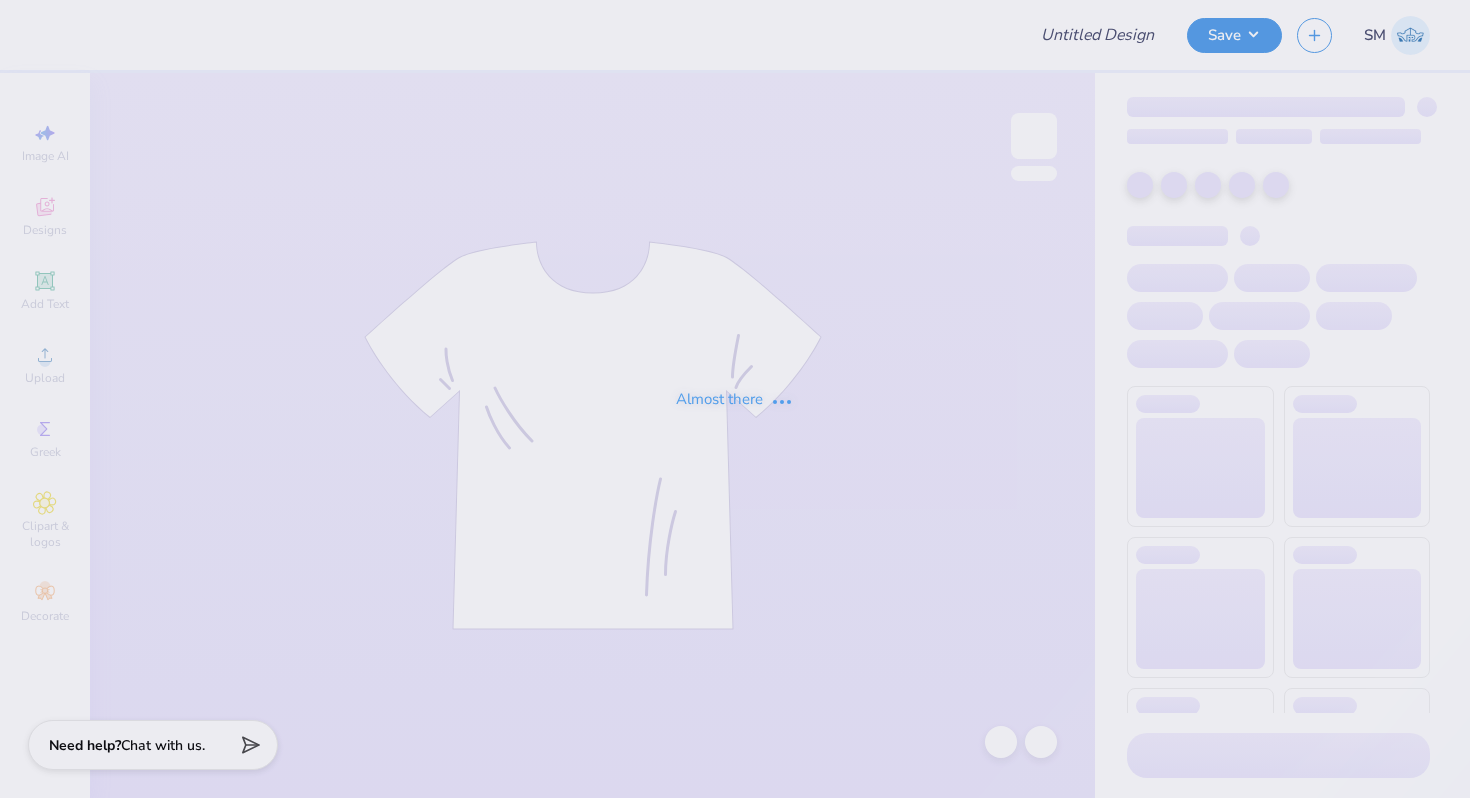 type on "Varsity Merch" 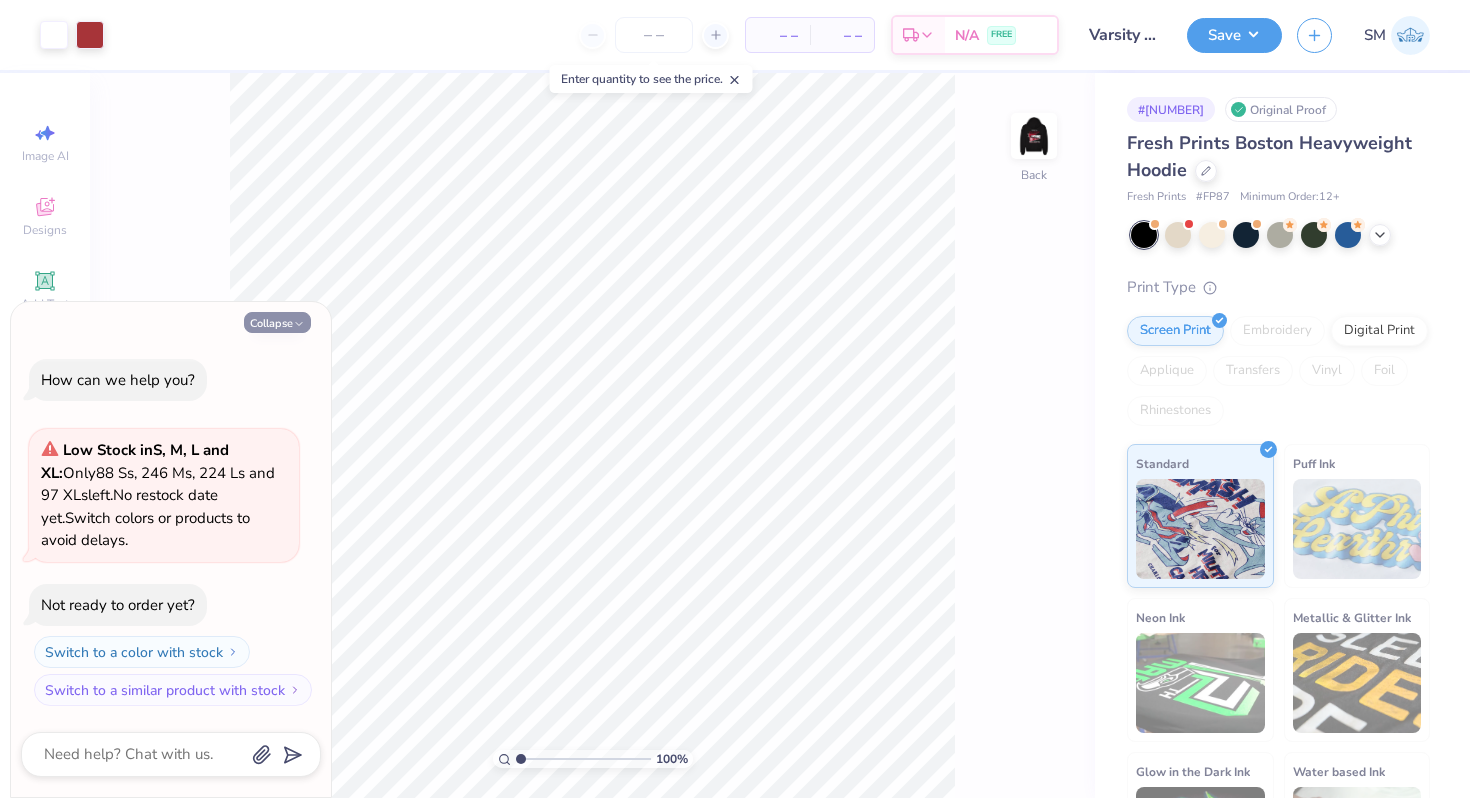 click on "Collapse" at bounding box center (277, 322) 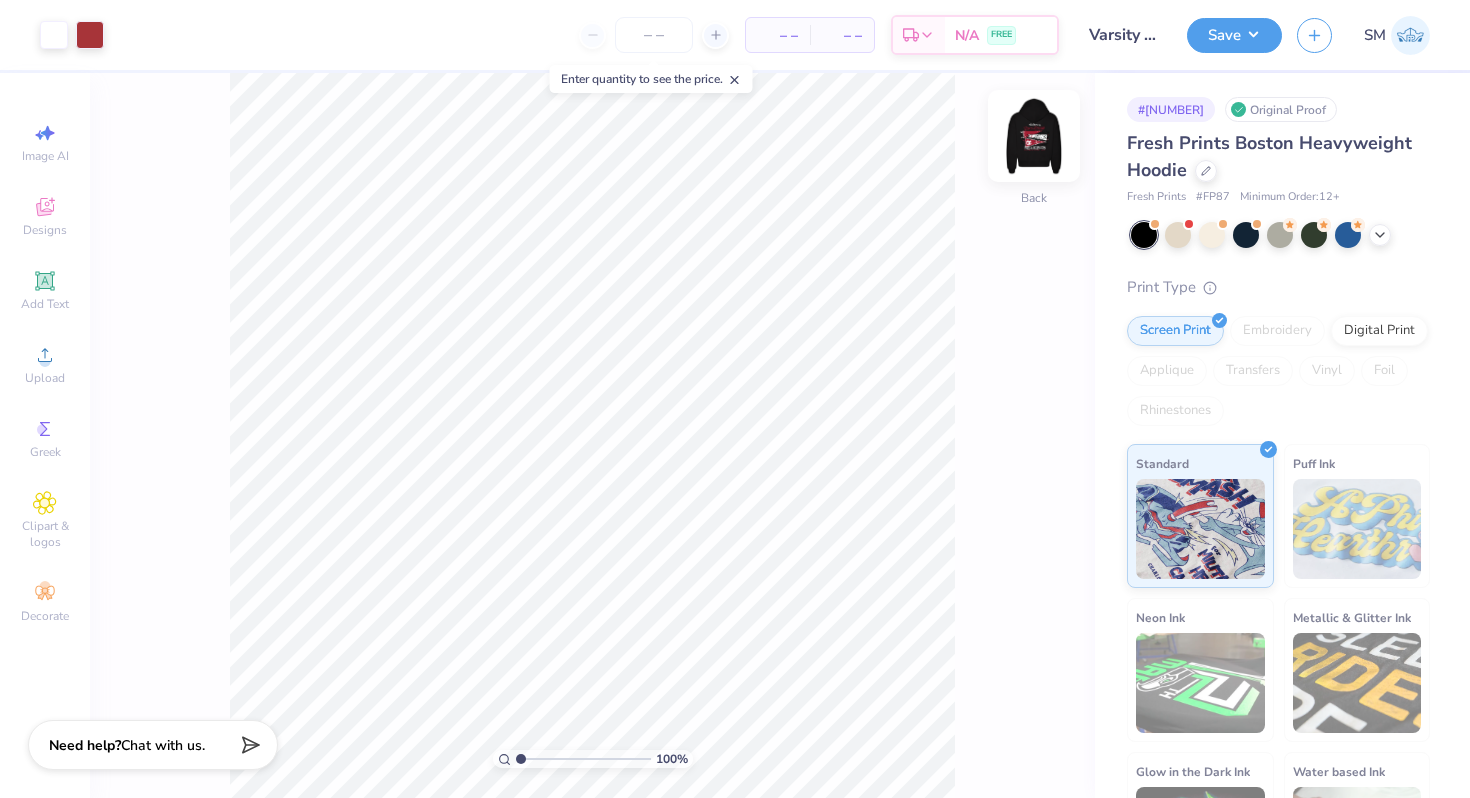 click at bounding box center [1034, 136] 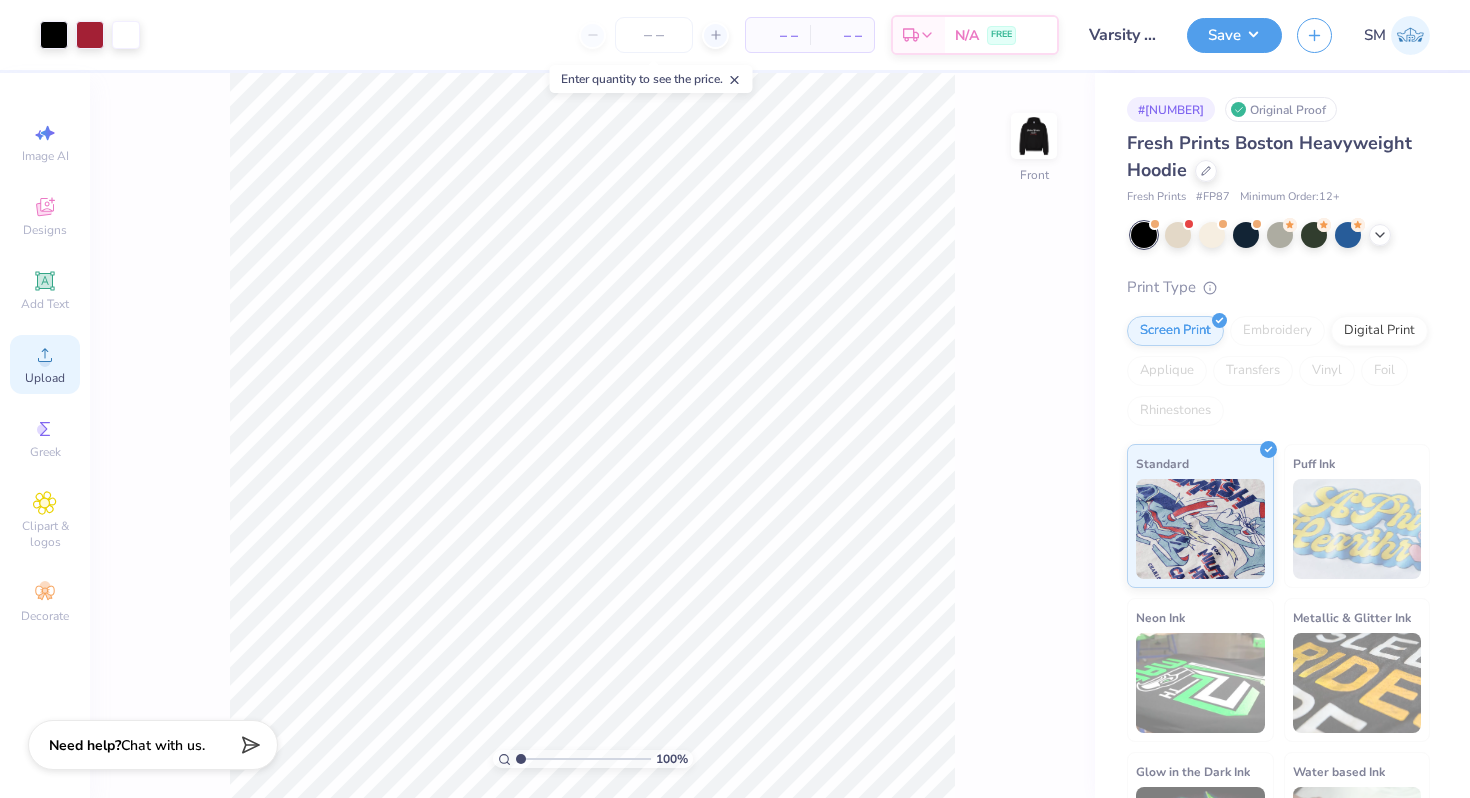 click 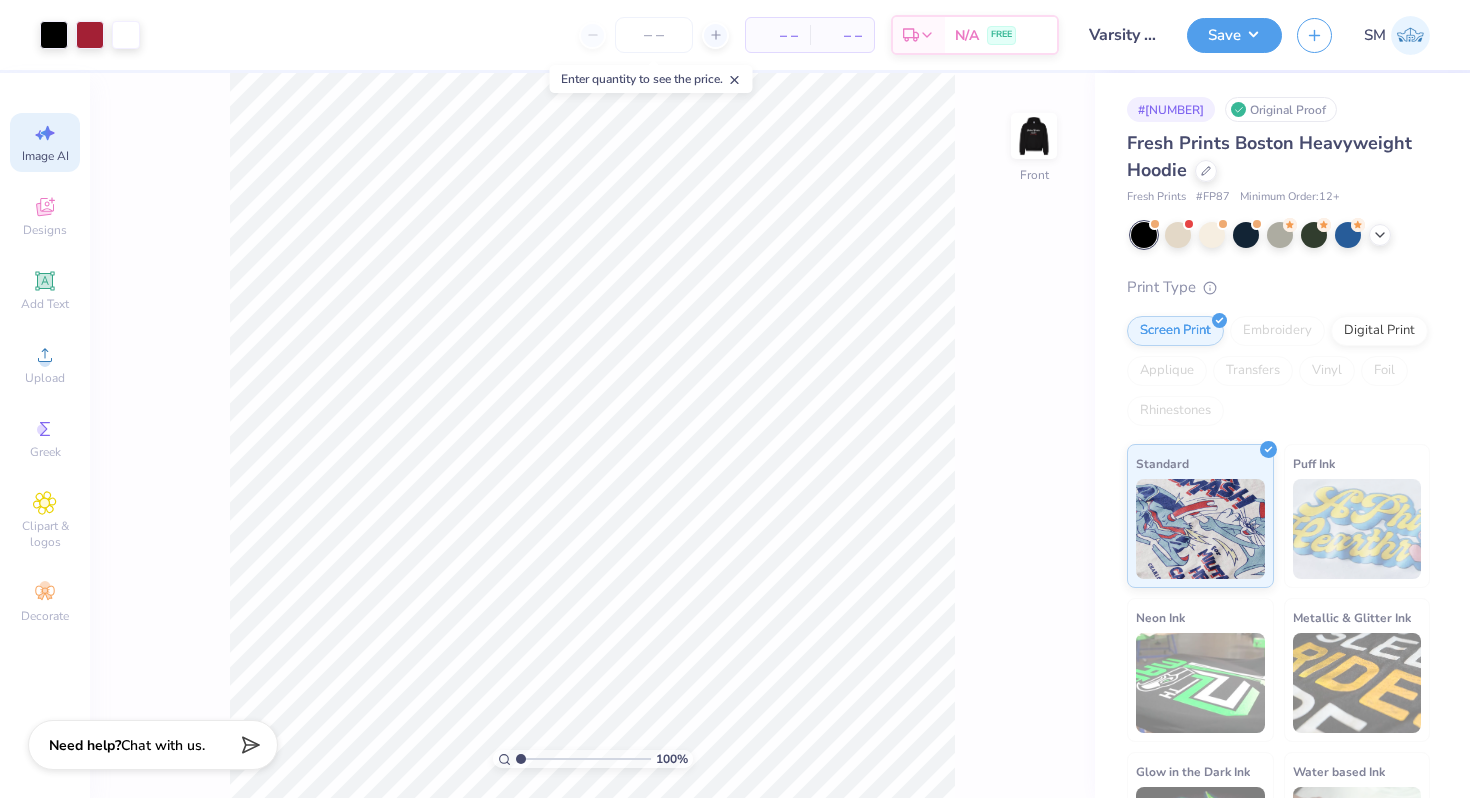 click on "Image AI" at bounding box center (45, 142) 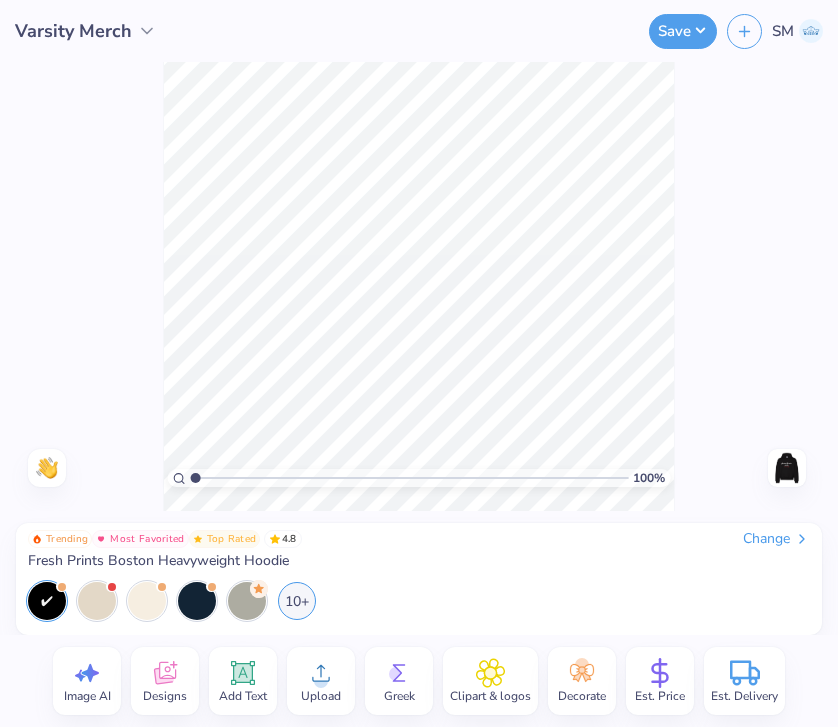 click 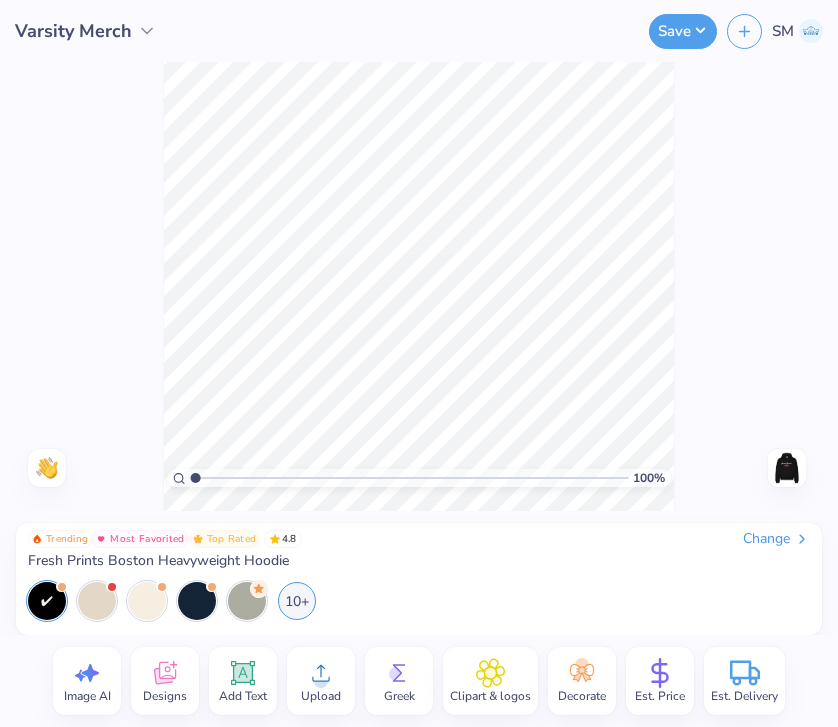 select on "4" 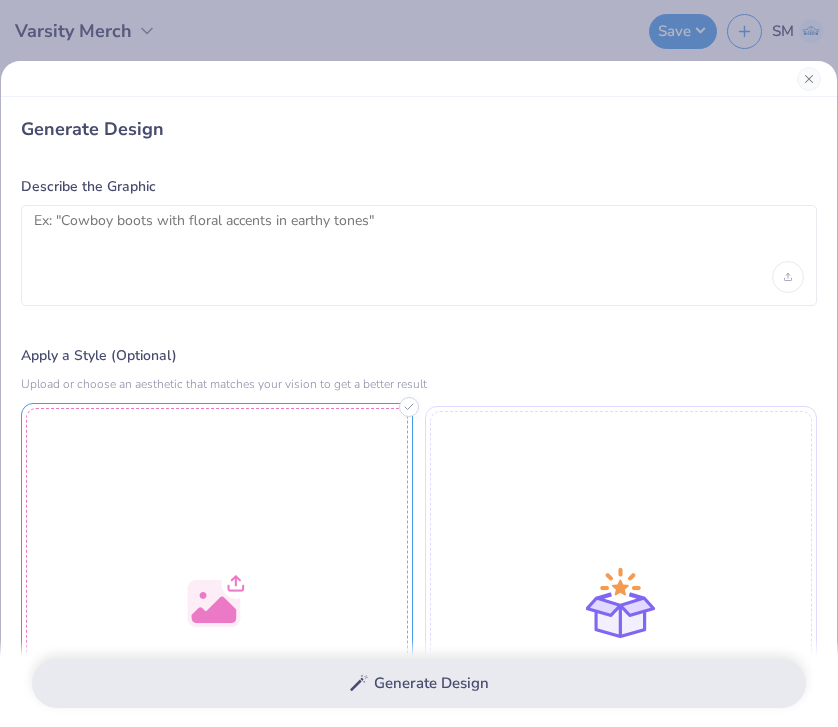 click at bounding box center (217, 599) 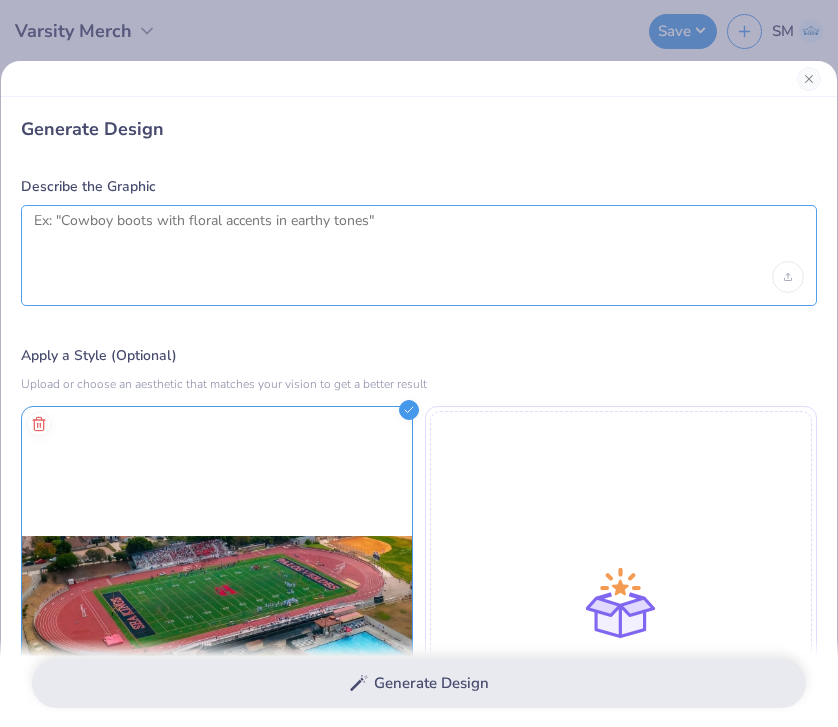 click at bounding box center [419, 237] 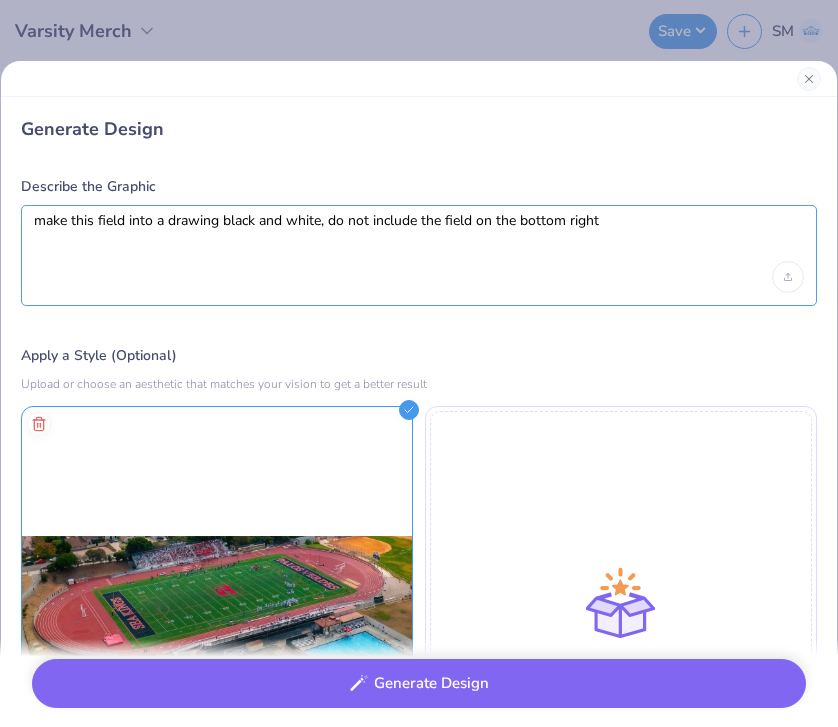 drag, startPoint x: 130, startPoint y: 221, endPoint x: 99, endPoint y: 219, distance: 31.06445 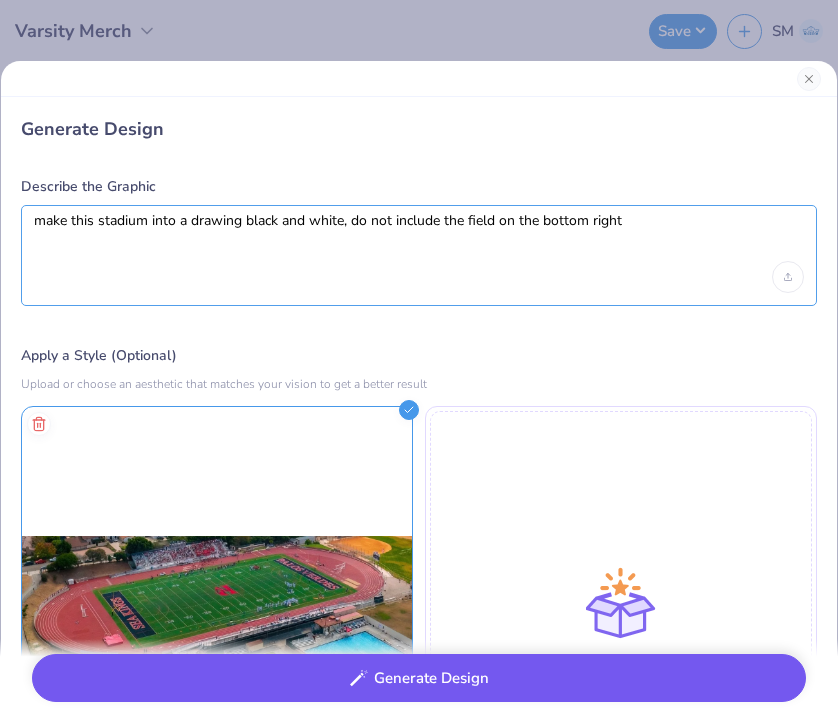 type on "make this stadium into a drawing black and white, do not include the field on the bottom right" 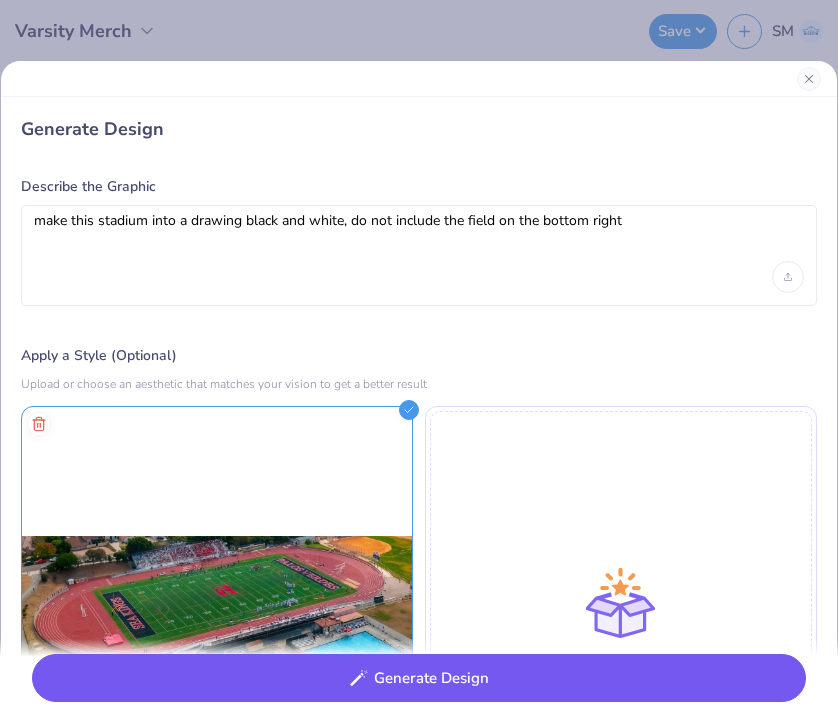 click on "Generate Design" at bounding box center (419, 678) 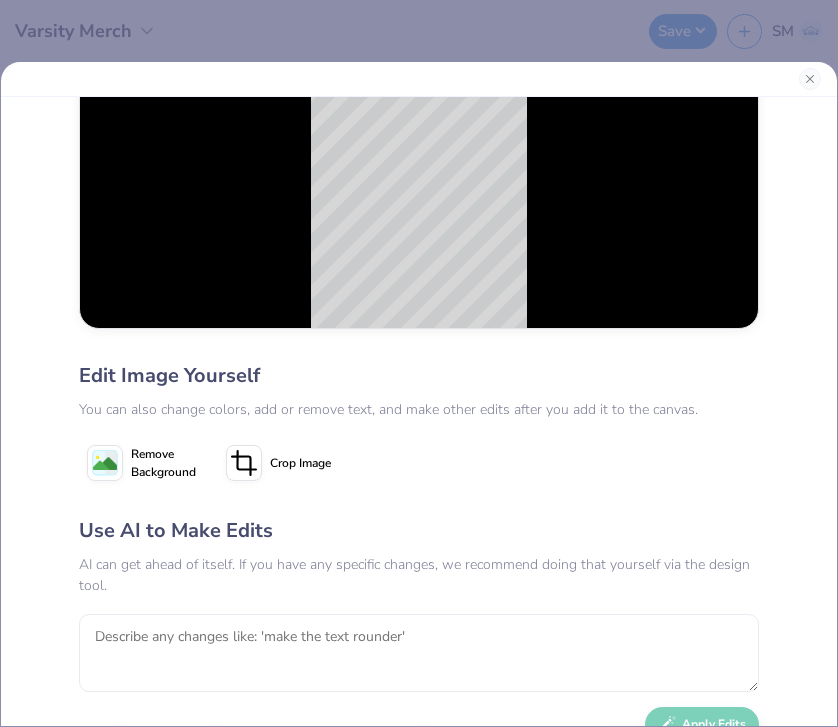scroll, scrollTop: 152, scrollLeft: 0, axis: vertical 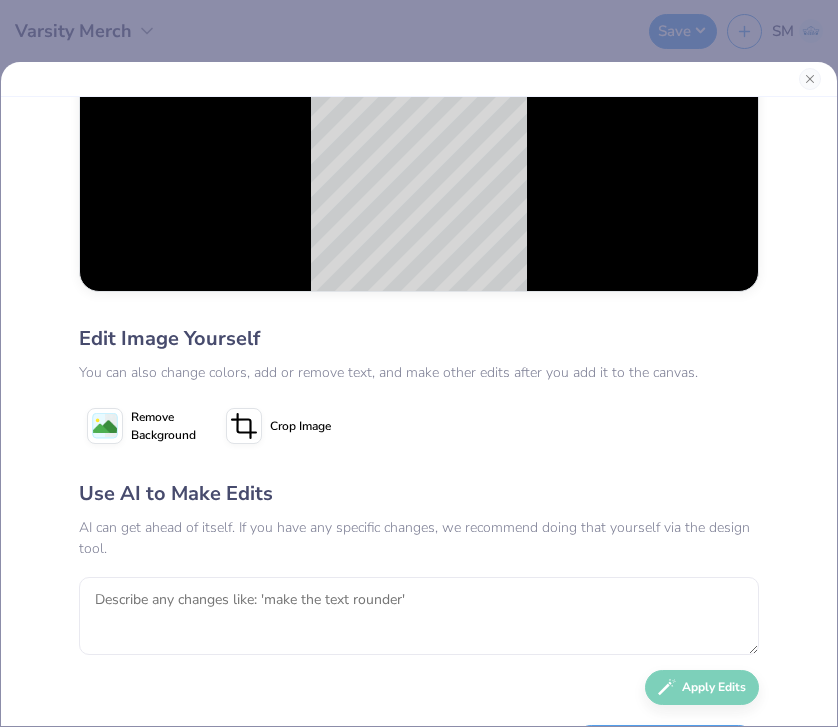 click 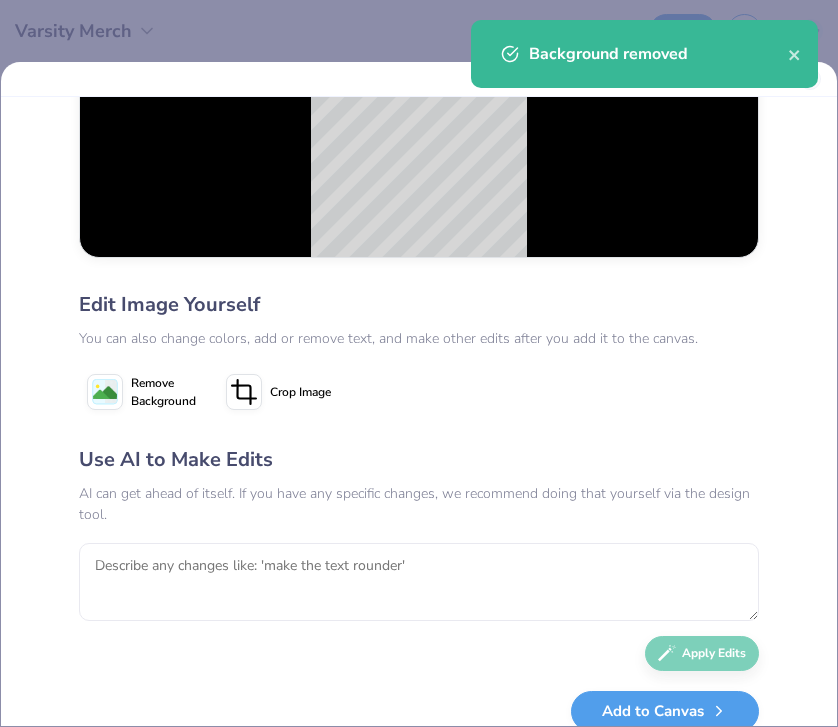 scroll, scrollTop: 211, scrollLeft: 0, axis: vertical 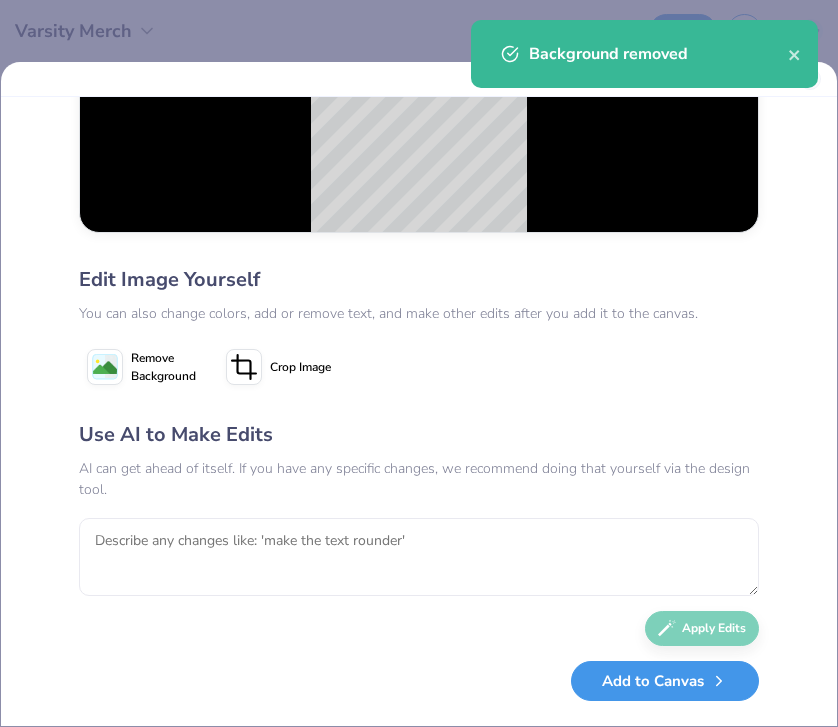click on "Add to Canvas" at bounding box center [665, 681] 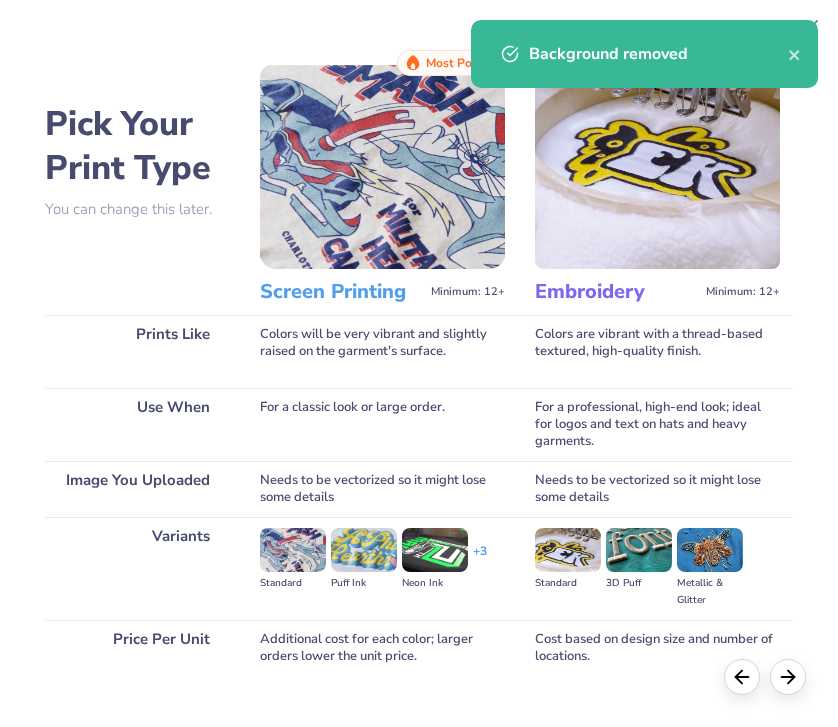 scroll, scrollTop: 116, scrollLeft: 0, axis: vertical 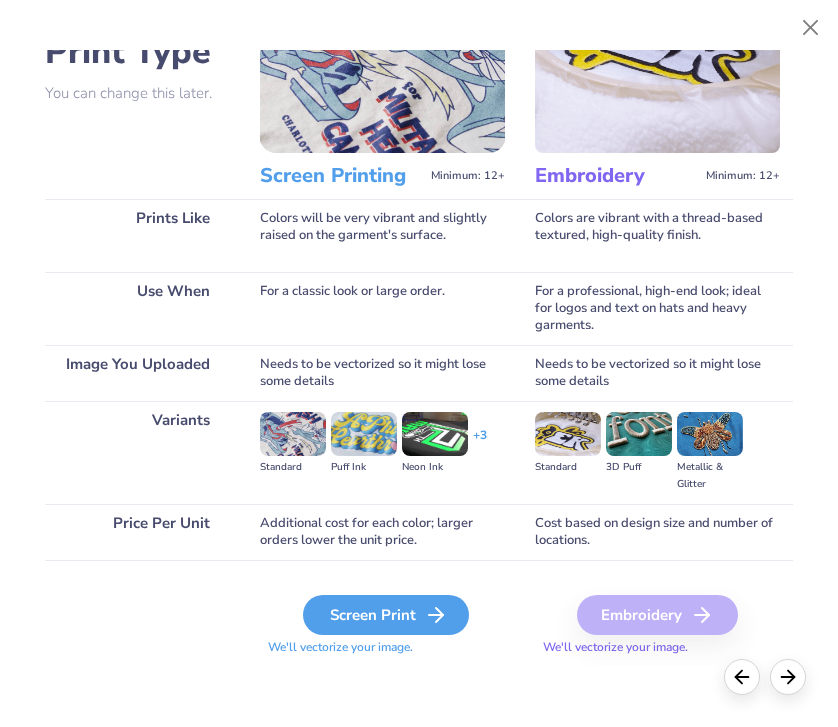 click on "Screen Print" at bounding box center (386, 615) 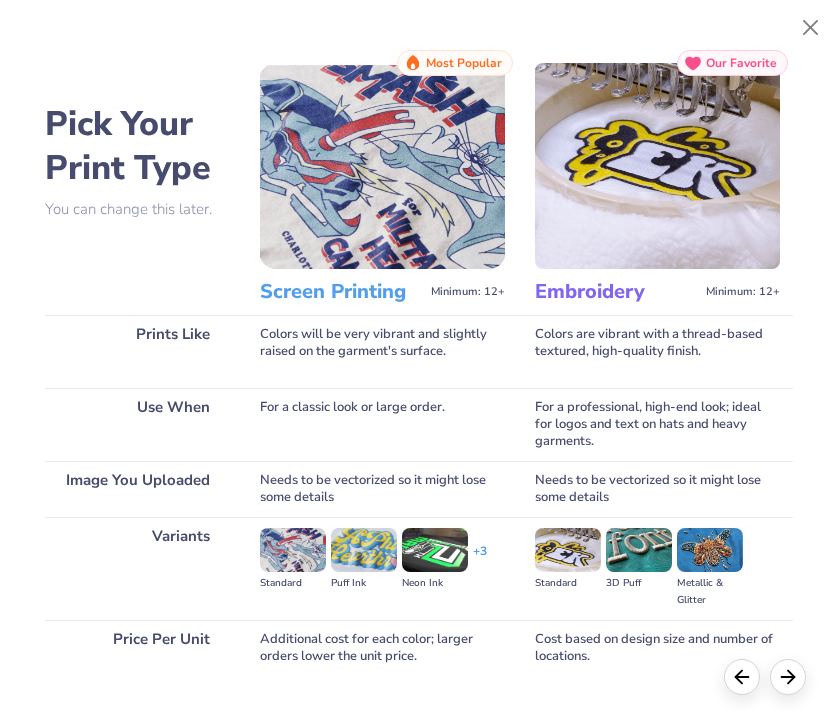 scroll, scrollTop: 0, scrollLeft: 0, axis: both 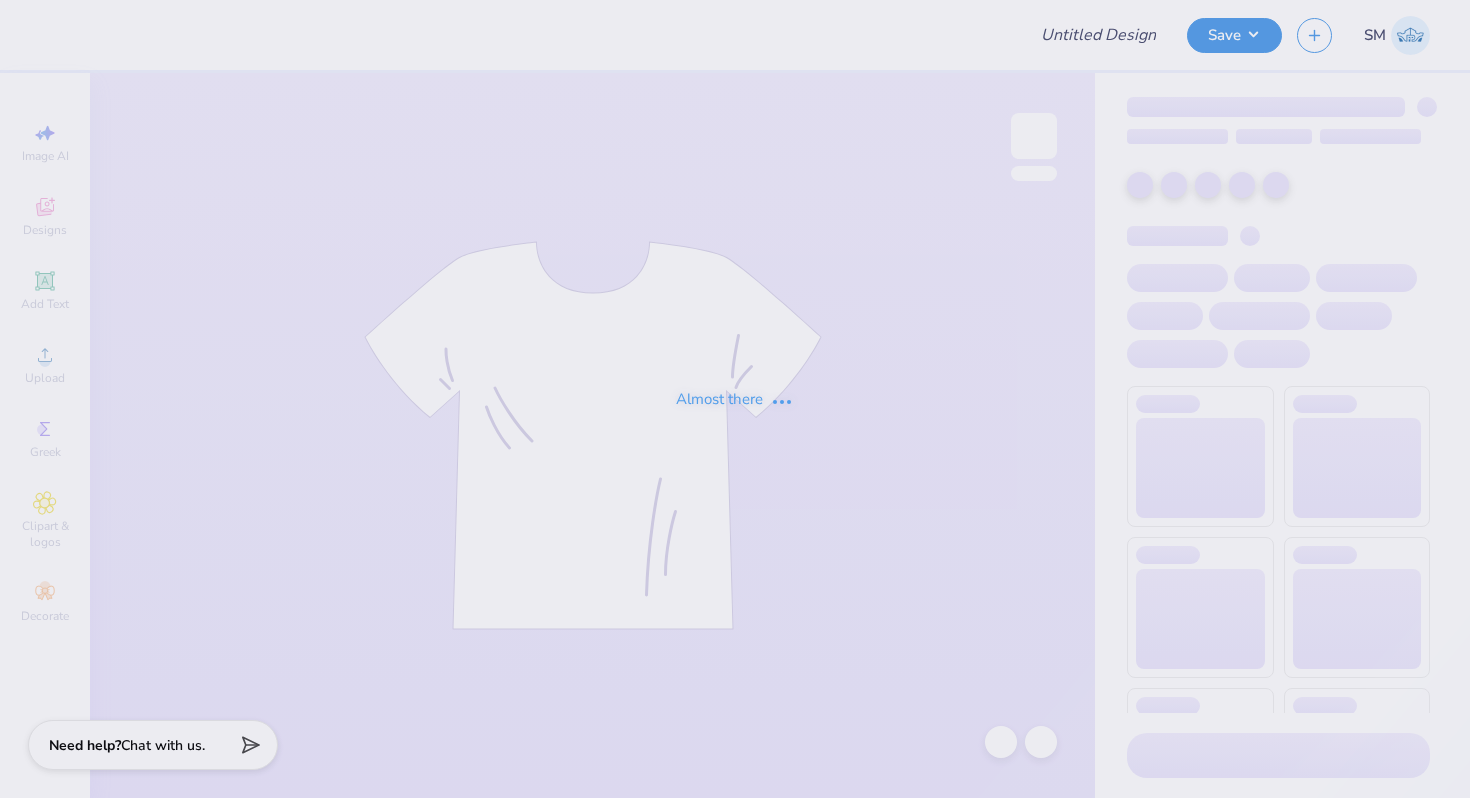 type on "Varsity Merch" 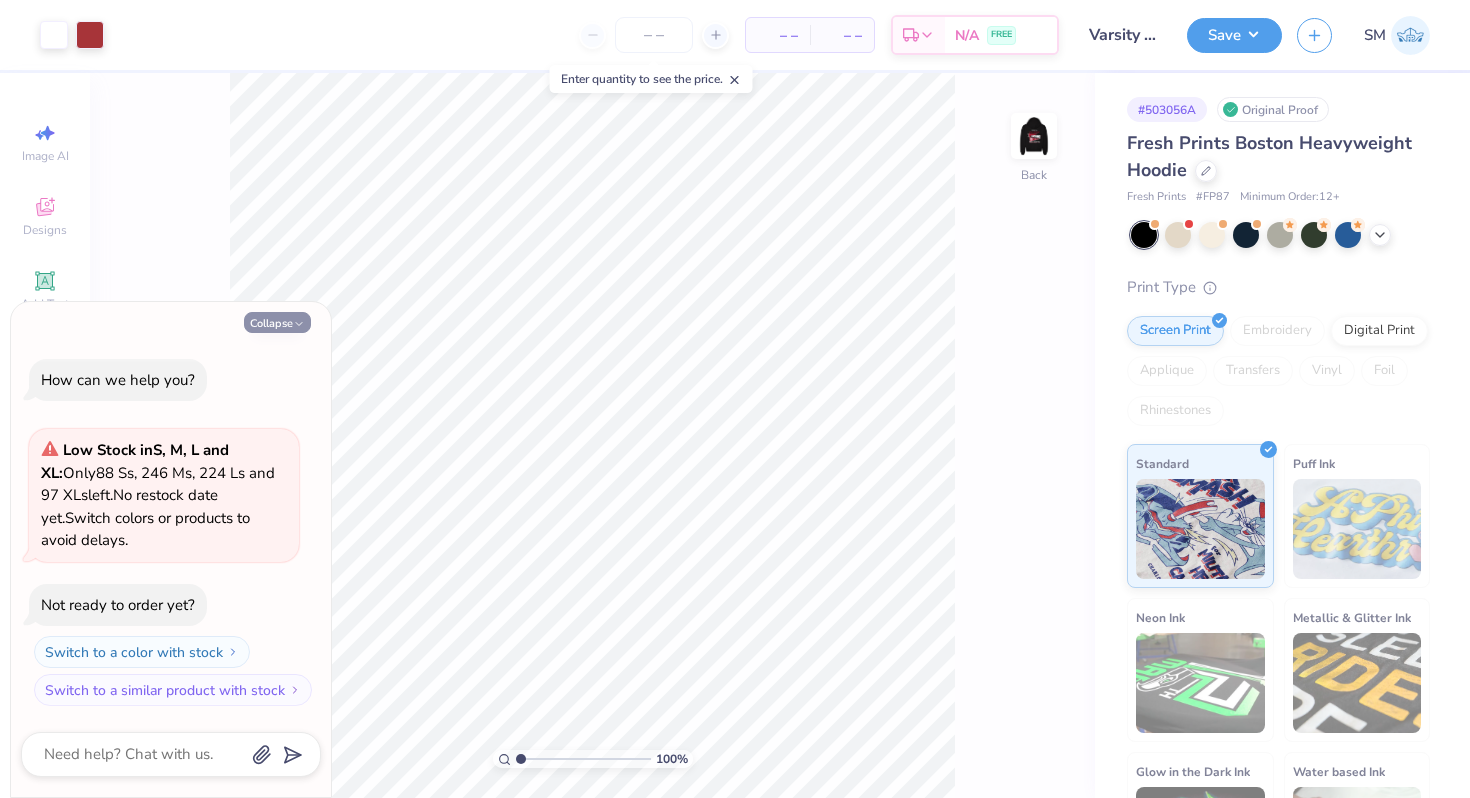 click on "Collapse" at bounding box center [277, 322] 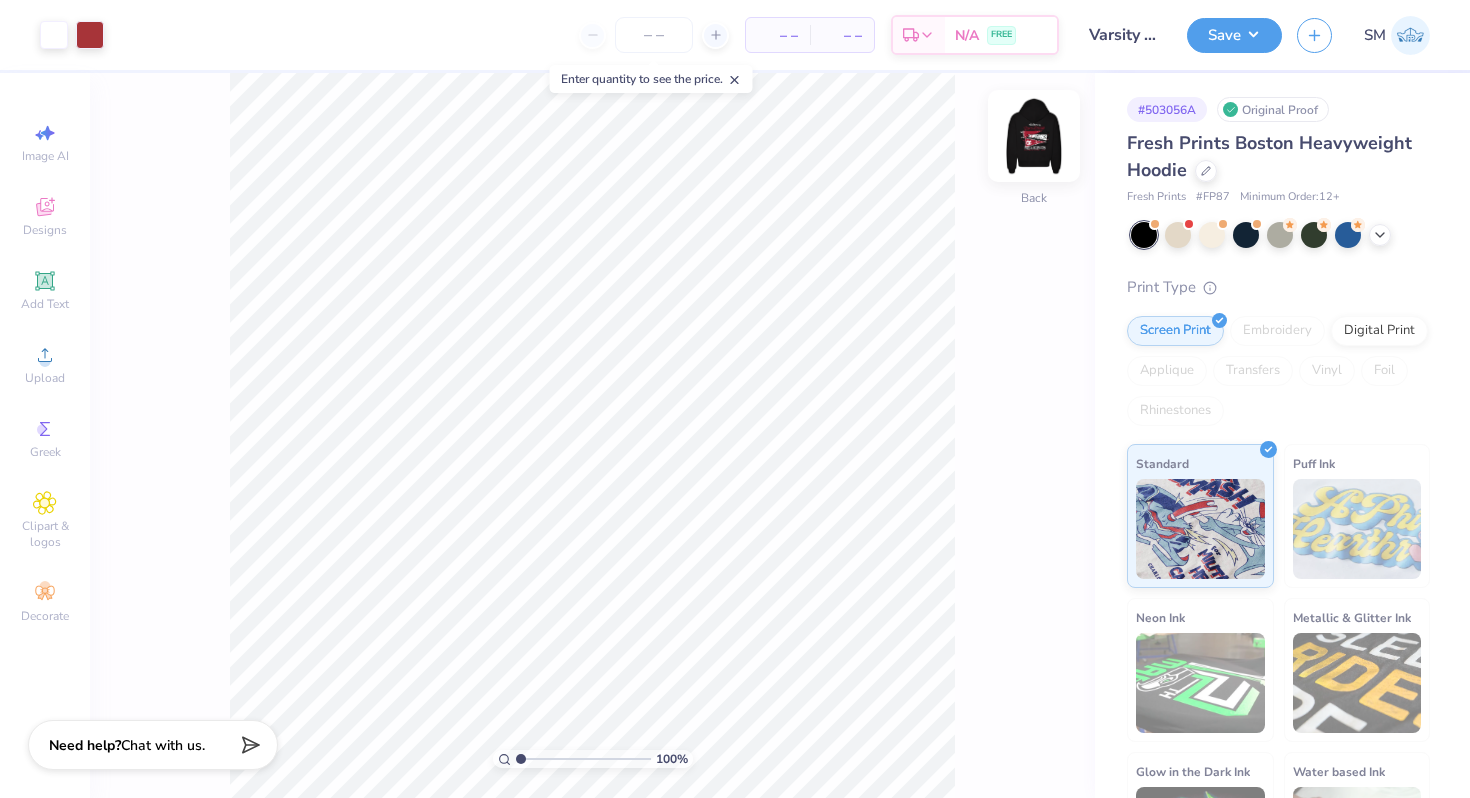 click at bounding box center (1034, 136) 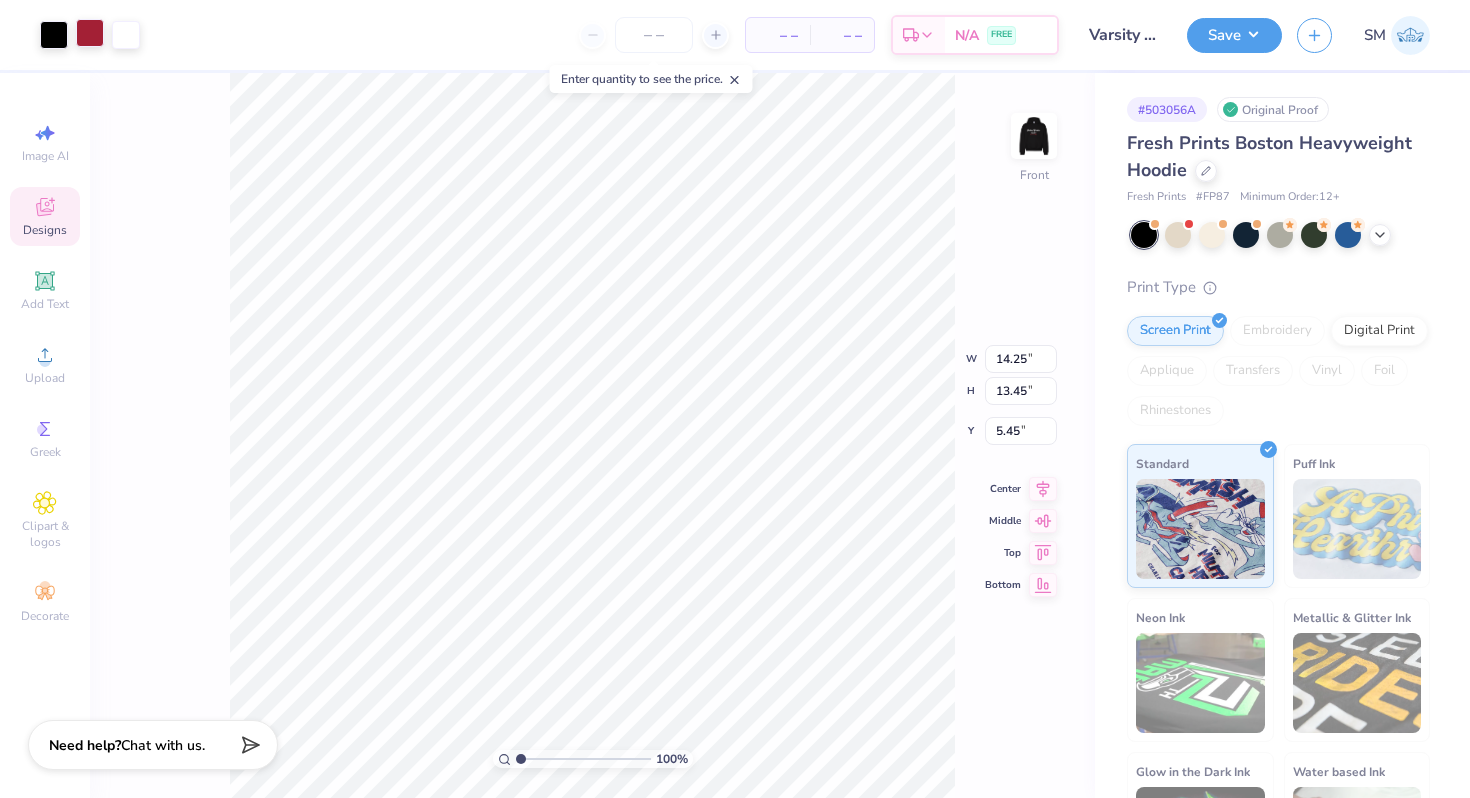 click at bounding box center (90, 33) 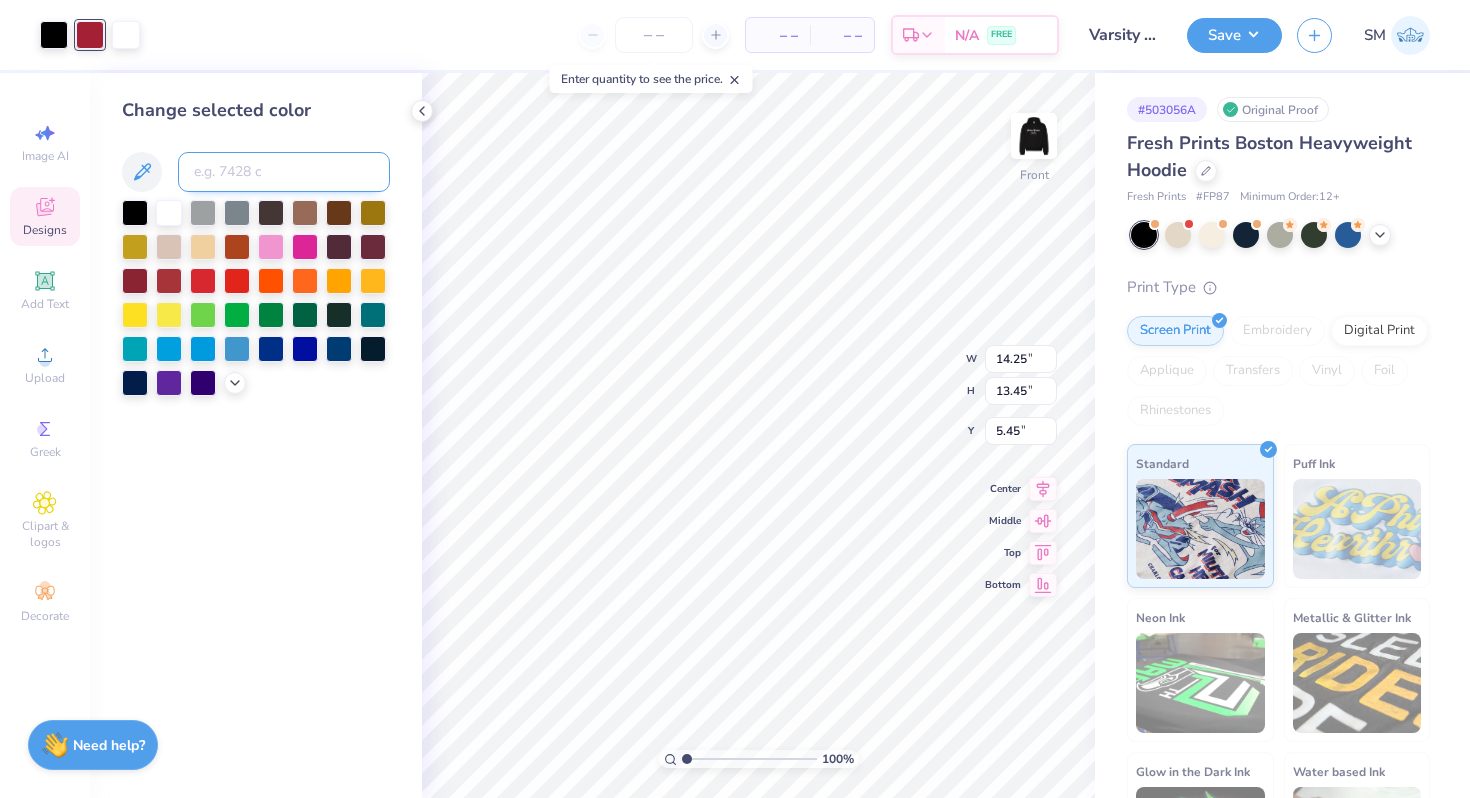 click at bounding box center [284, 172] 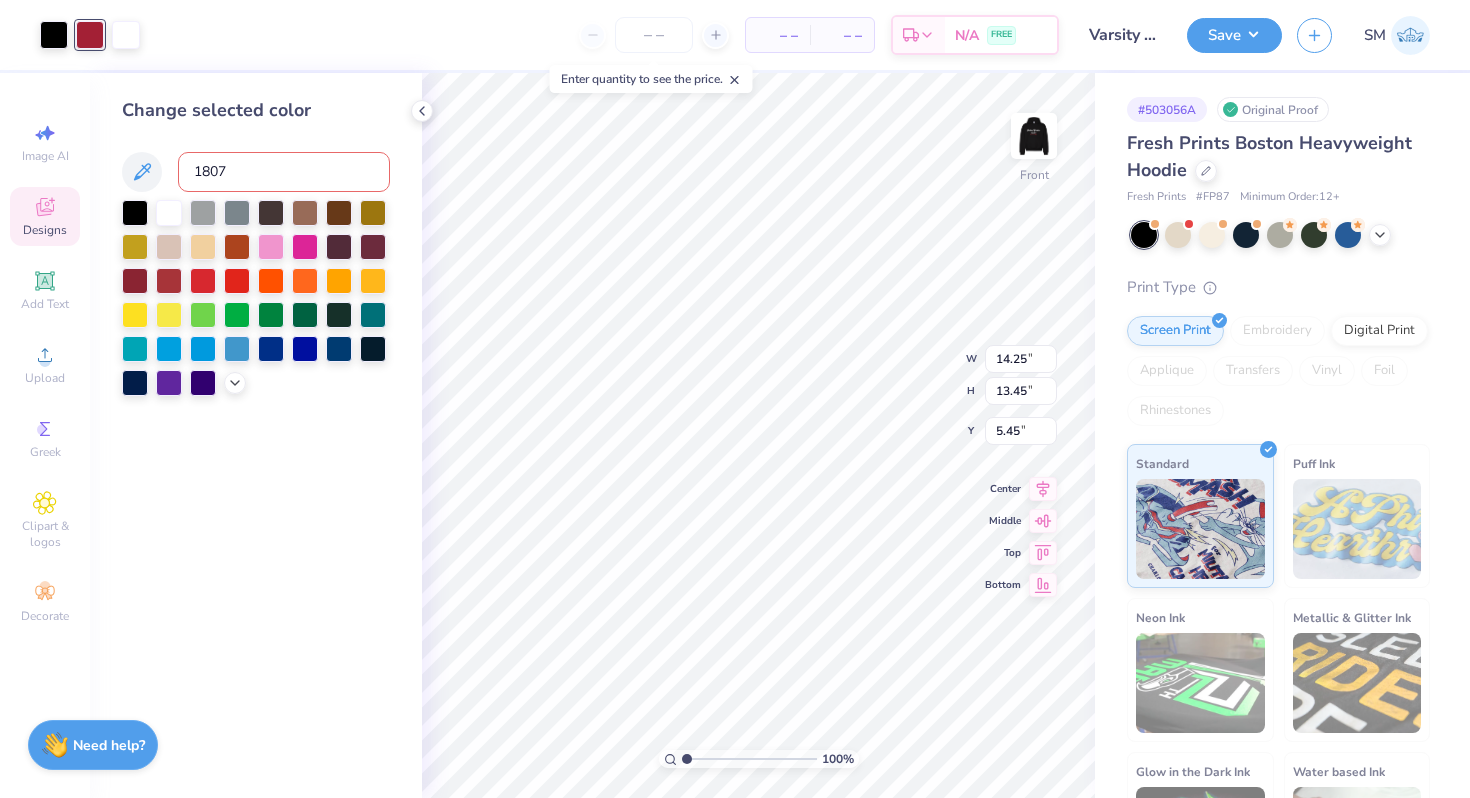 type on "1807" 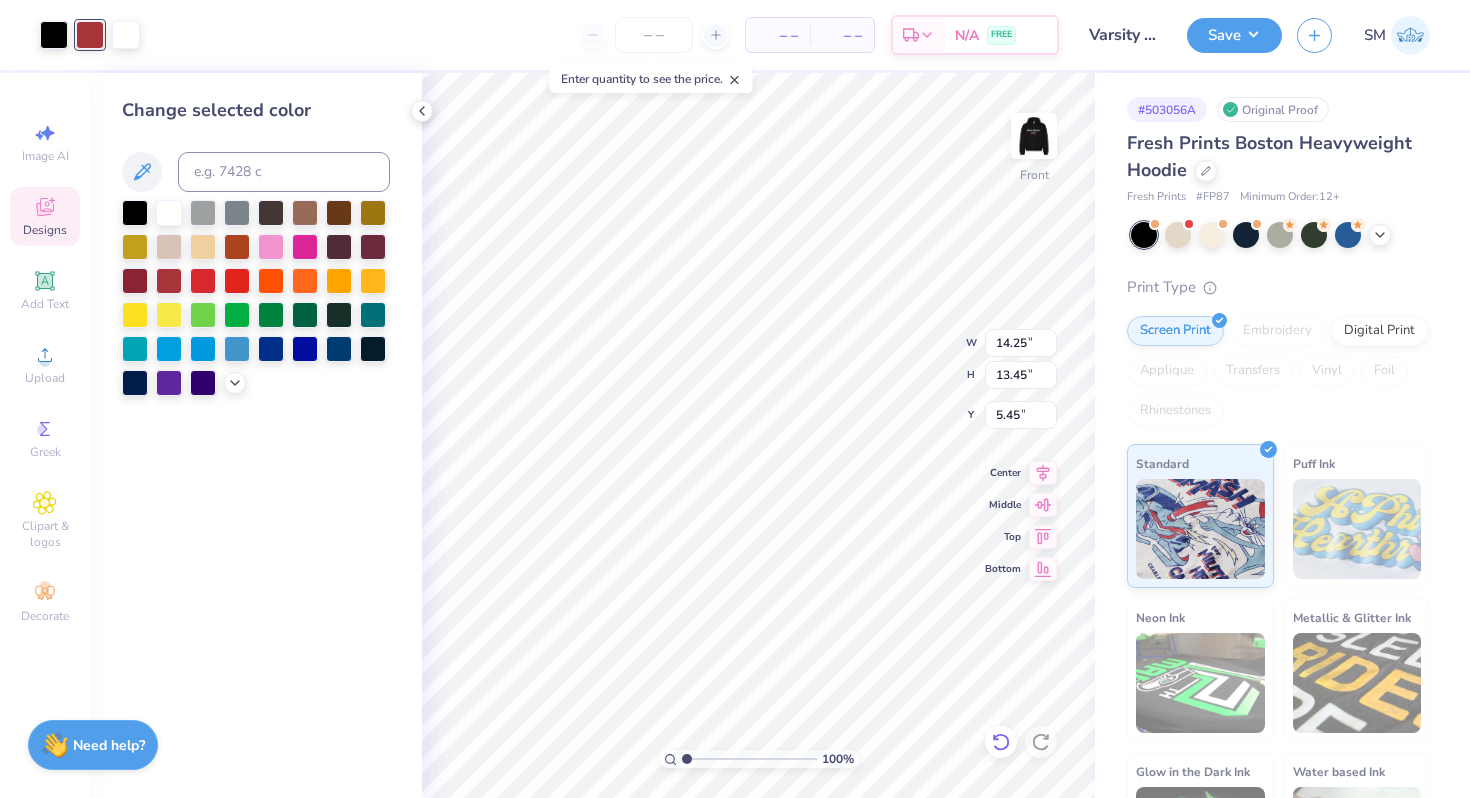 click 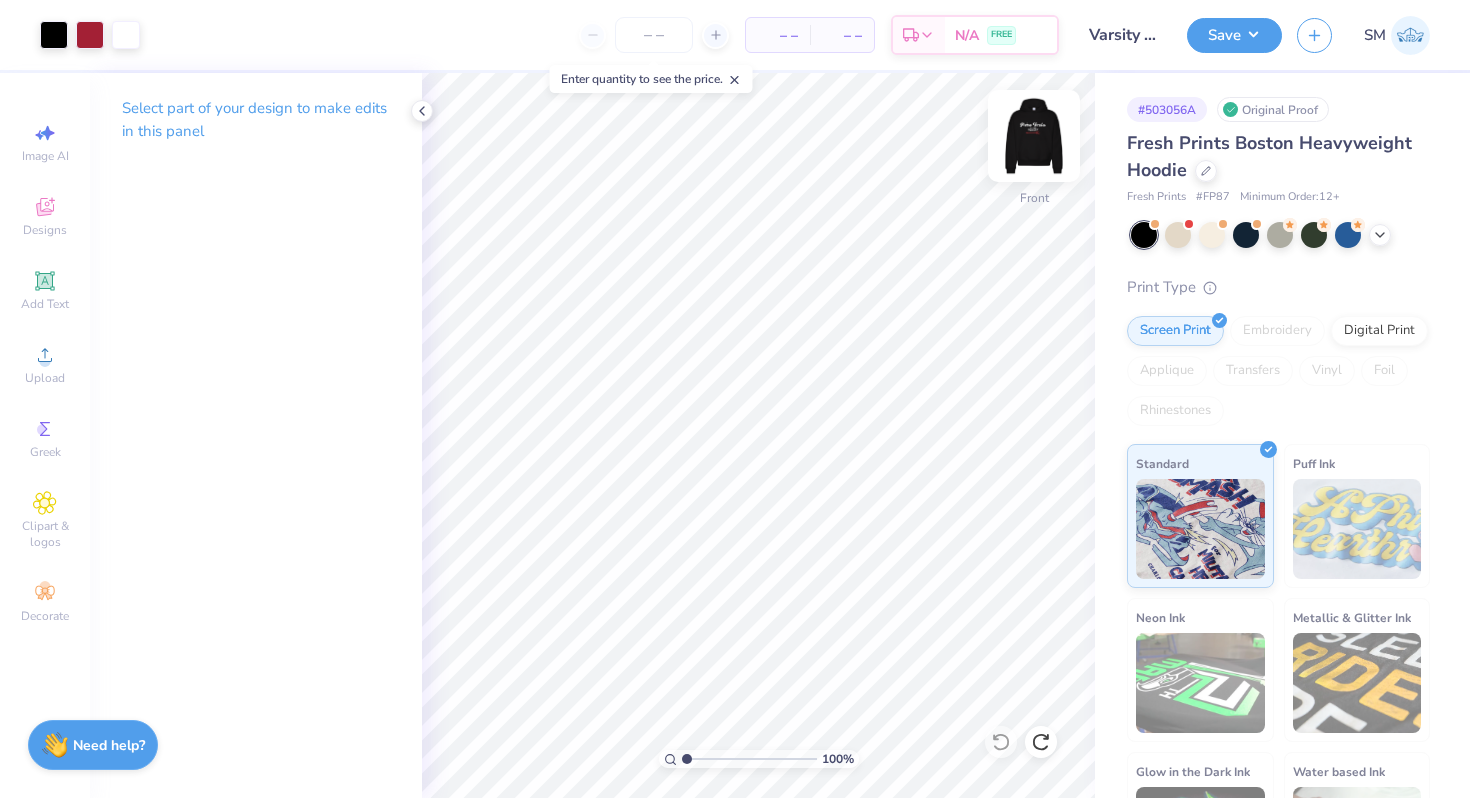 click at bounding box center [1034, 136] 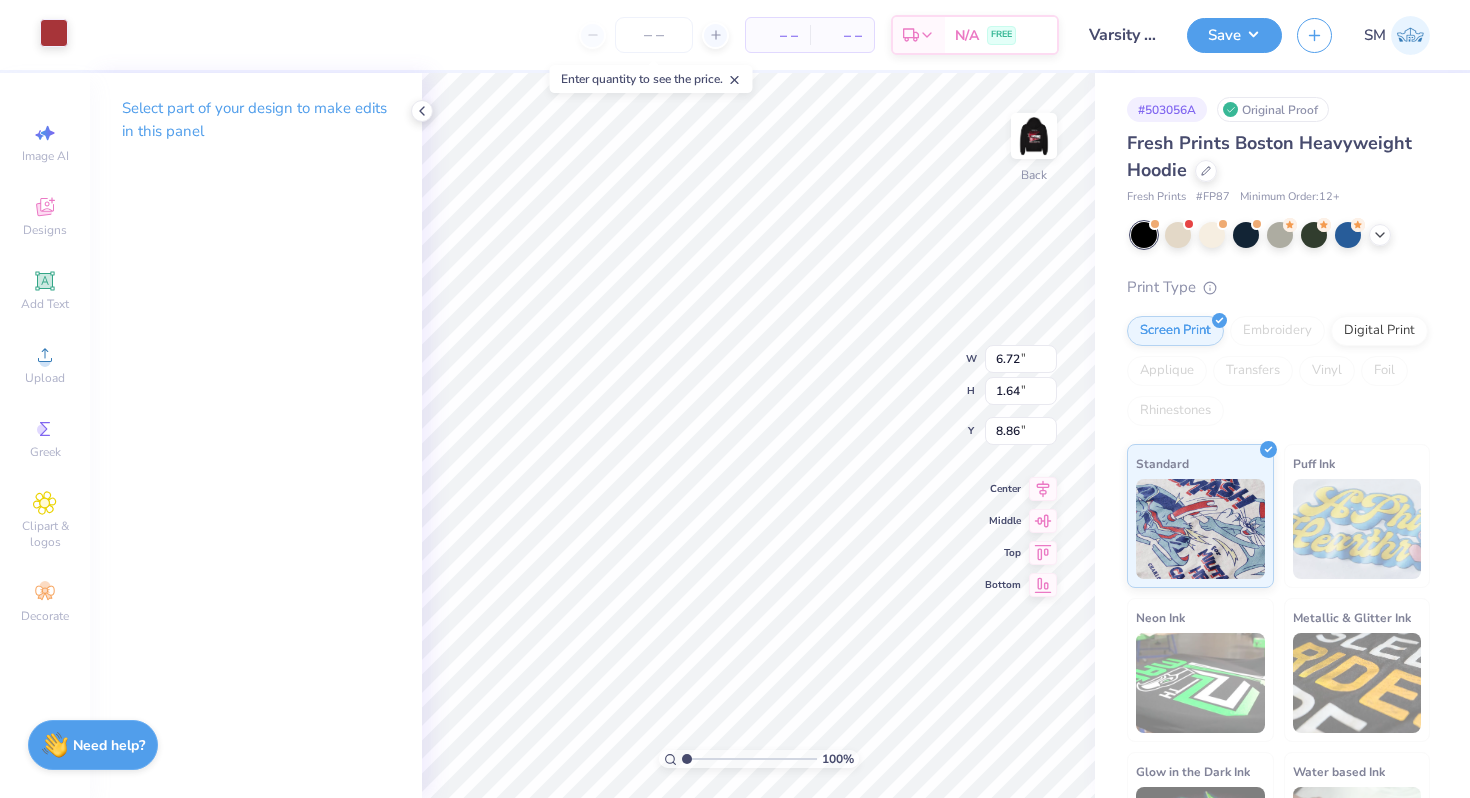 click at bounding box center (54, 33) 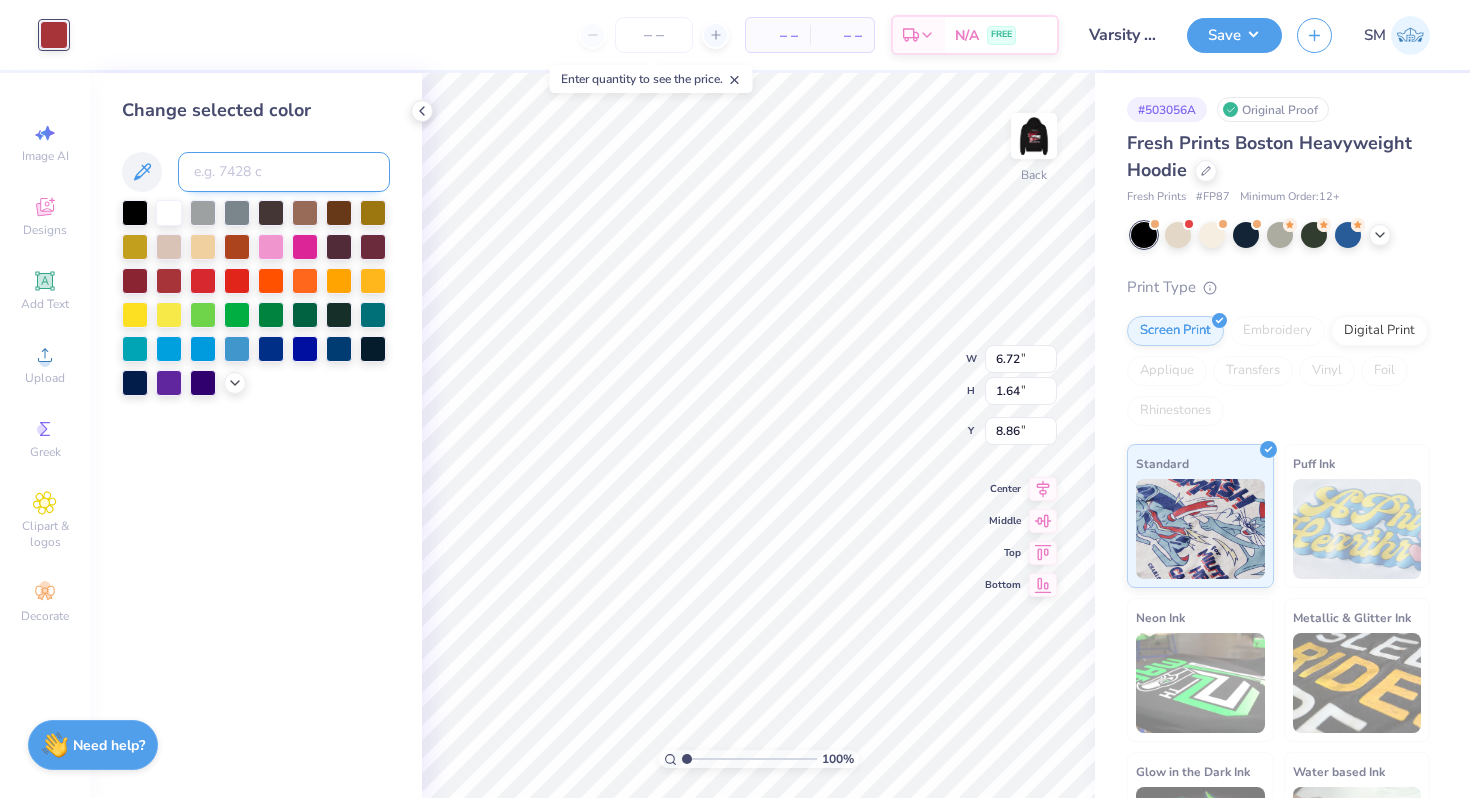 click at bounding box center [284, 172] 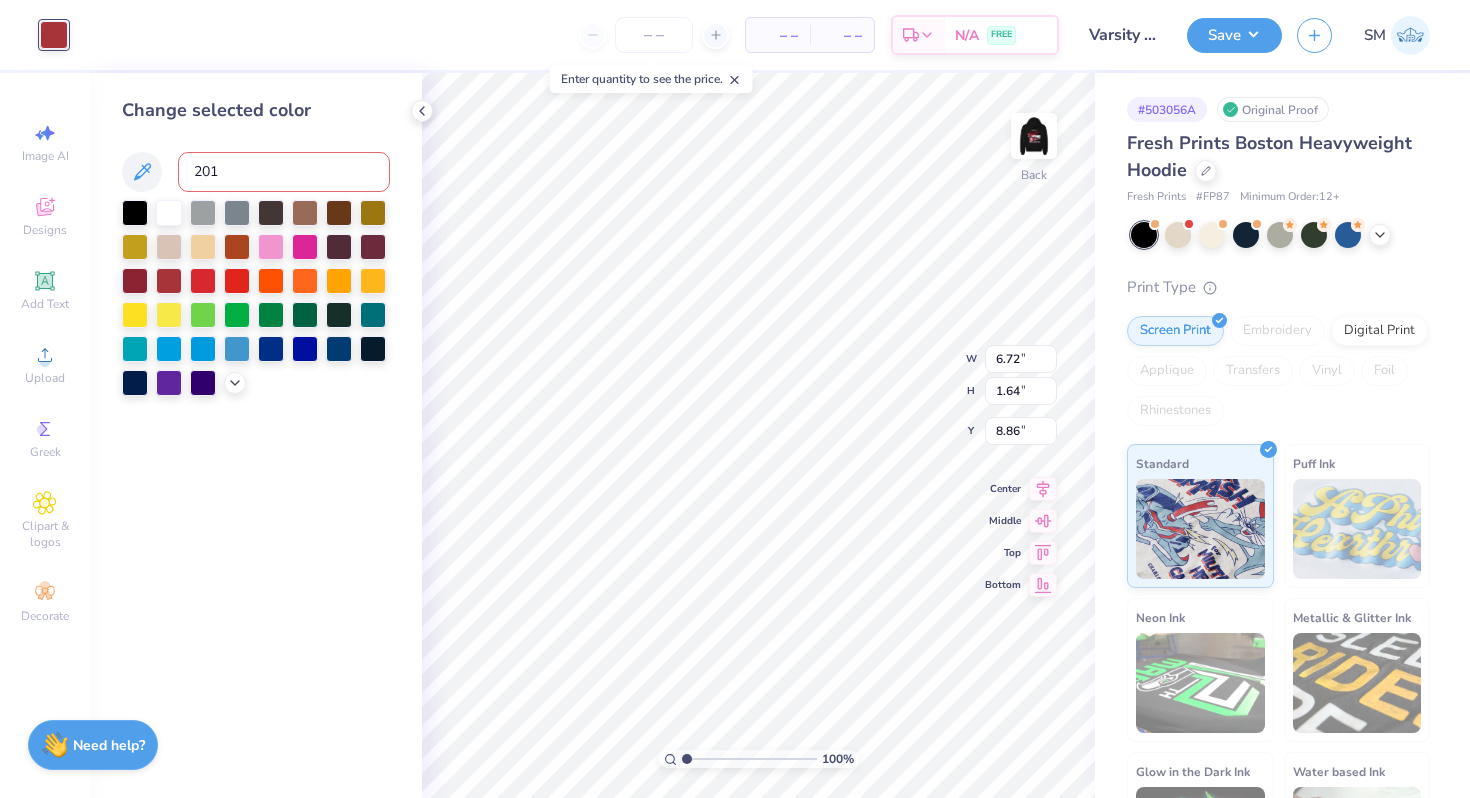 type on "201" 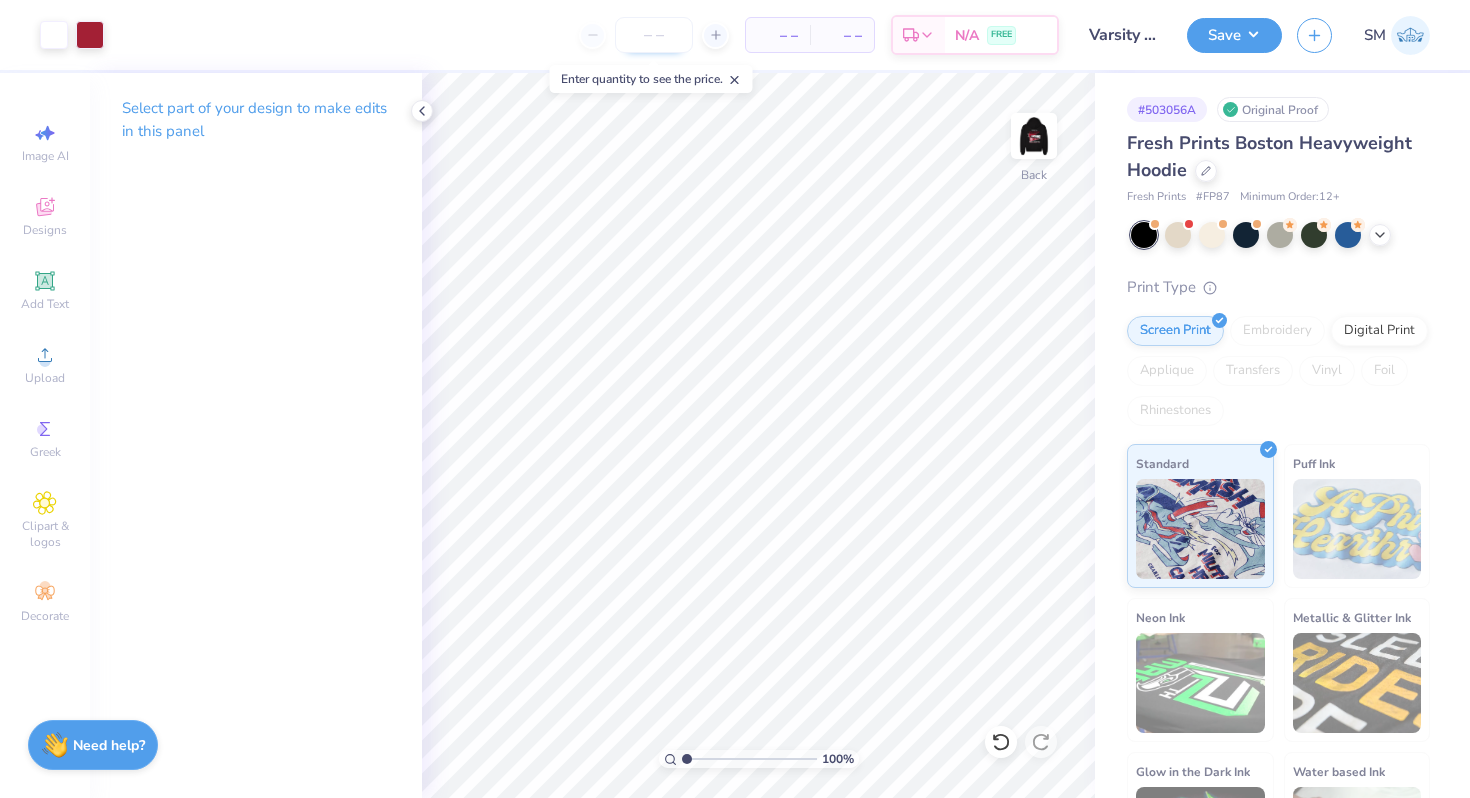 click at bounding box center [654, 35] 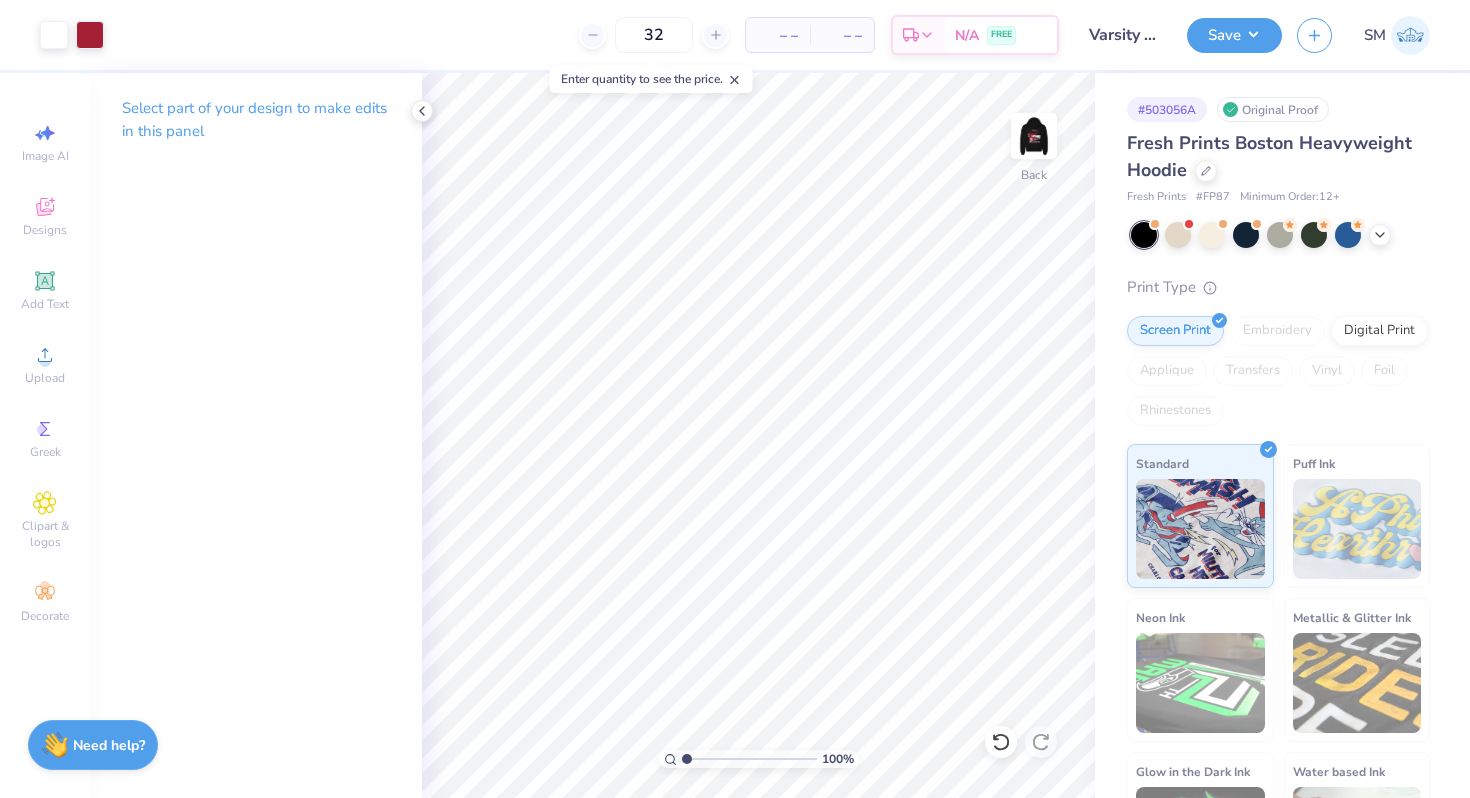 type on "32" 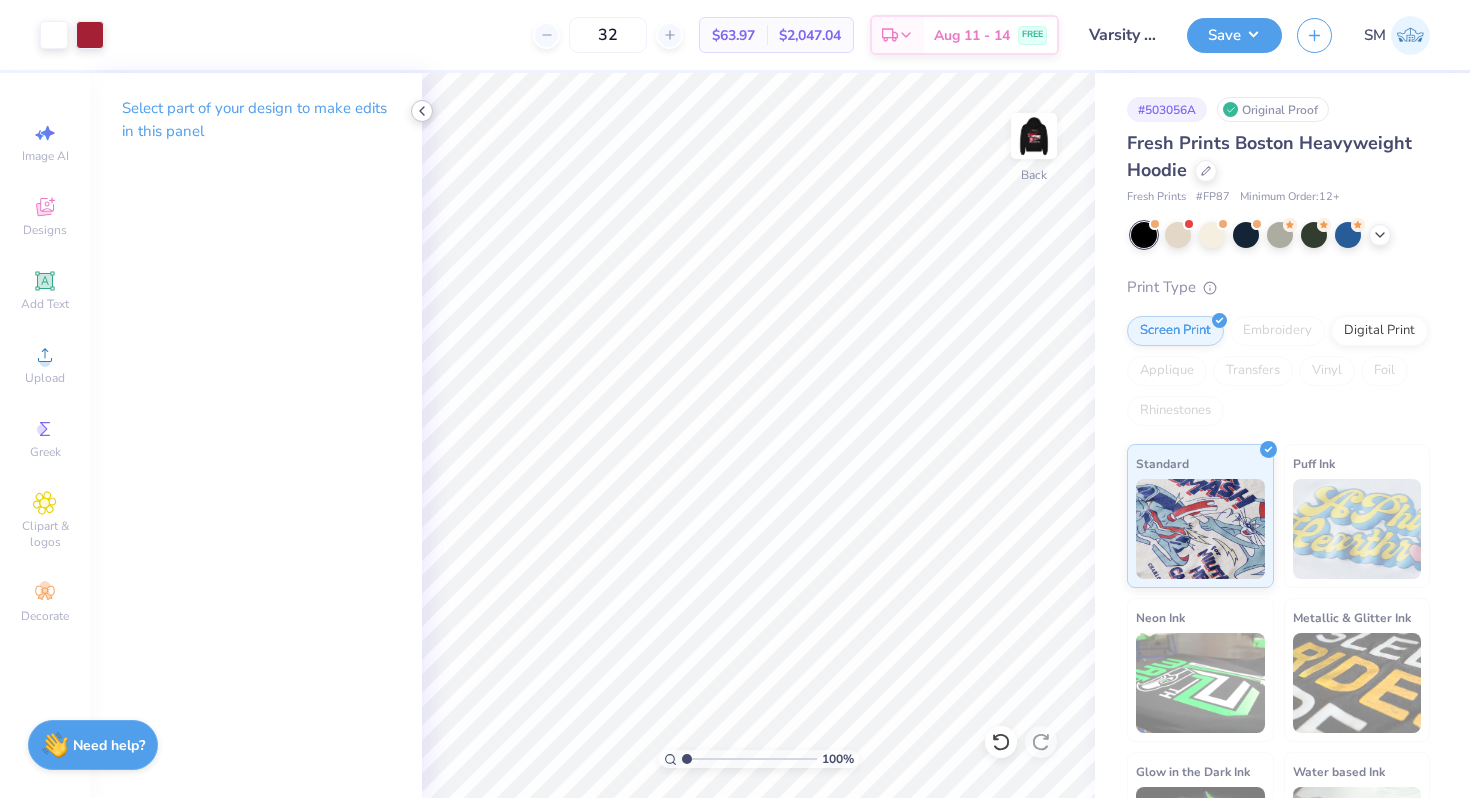 click 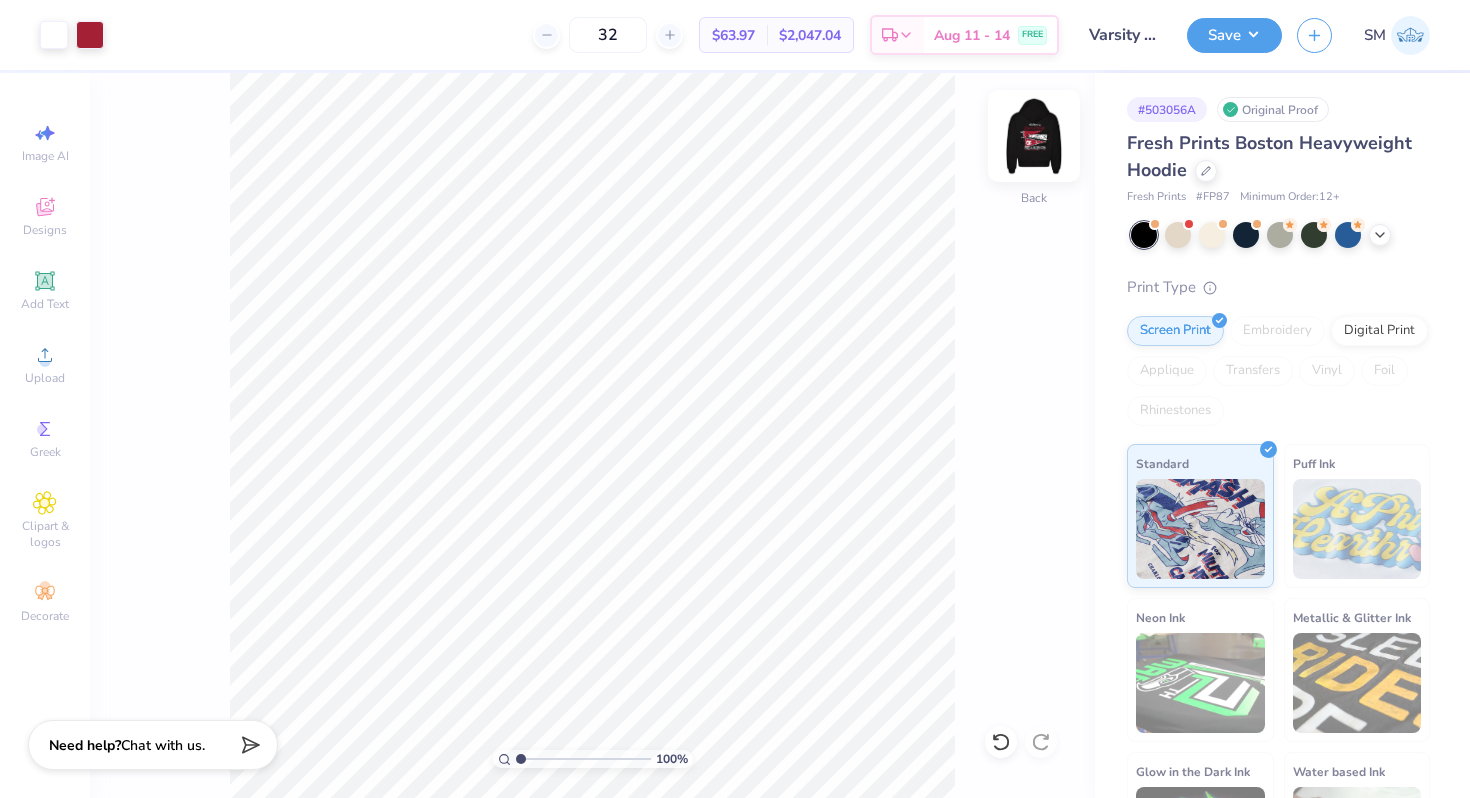click at bounding box center [1034, 136] 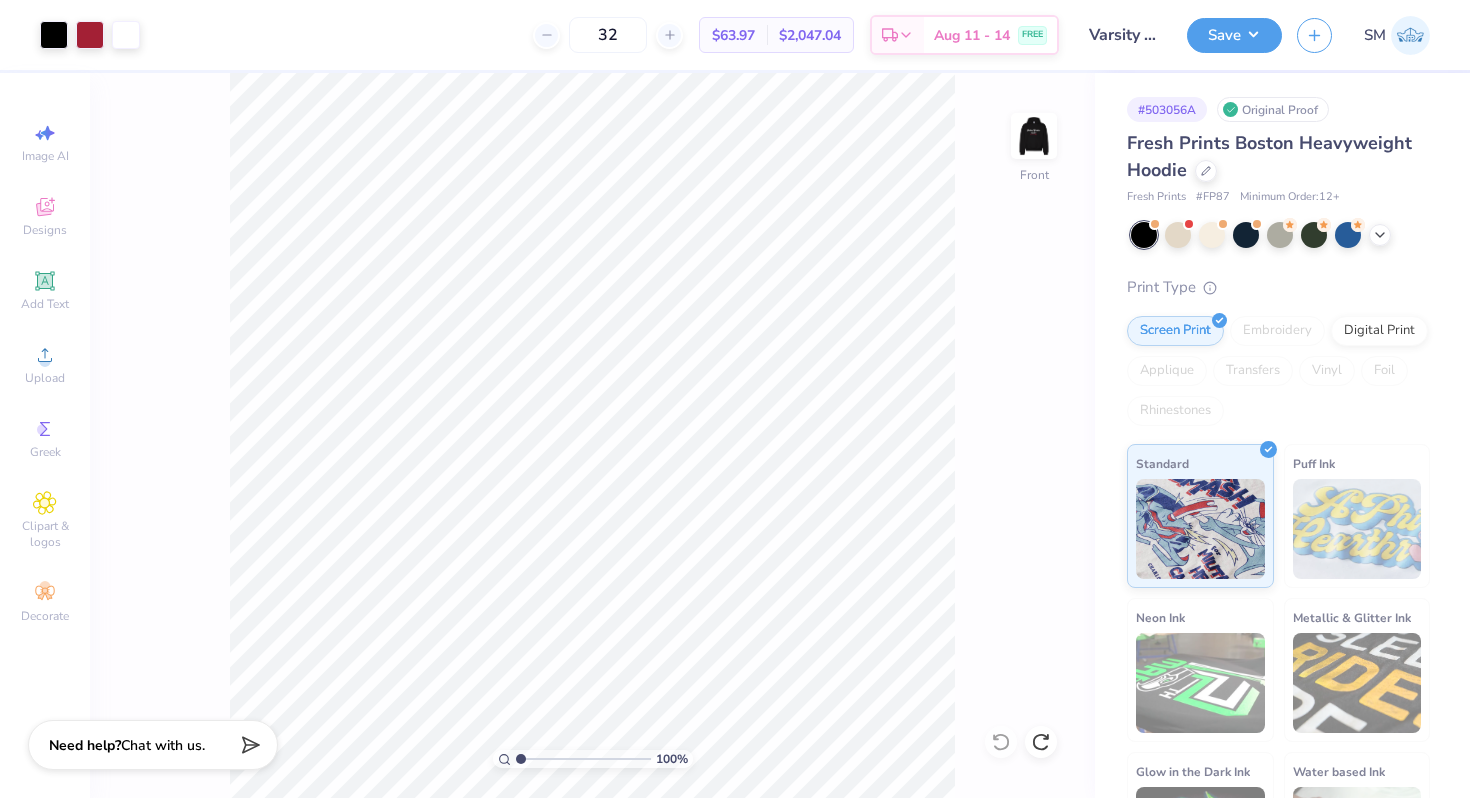 drag, startPoint x: 519, startPoint y: 755, endPoint x: 505, endPoint y: 743, distance: 18.439089 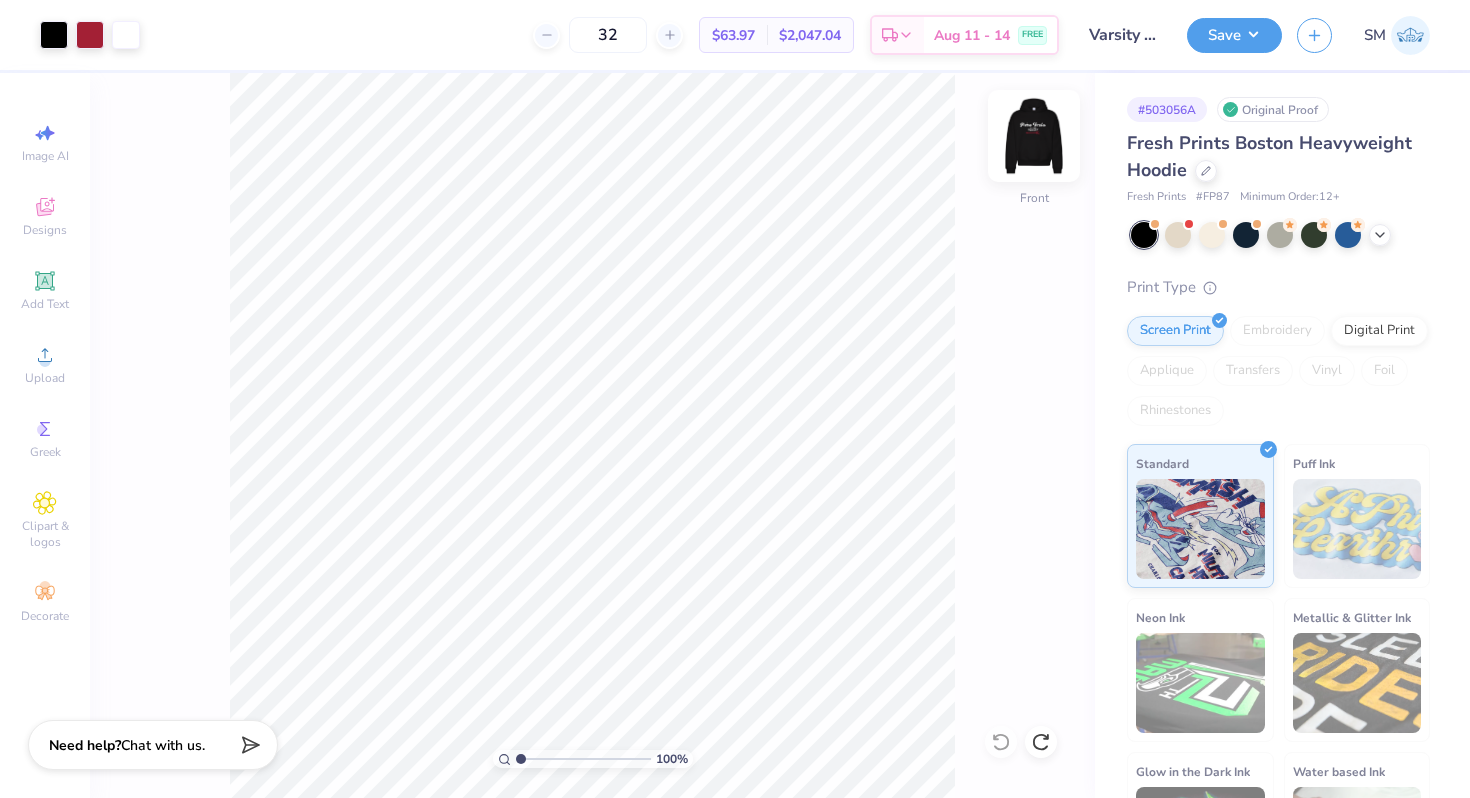 click at bounding box center (1034, 136) 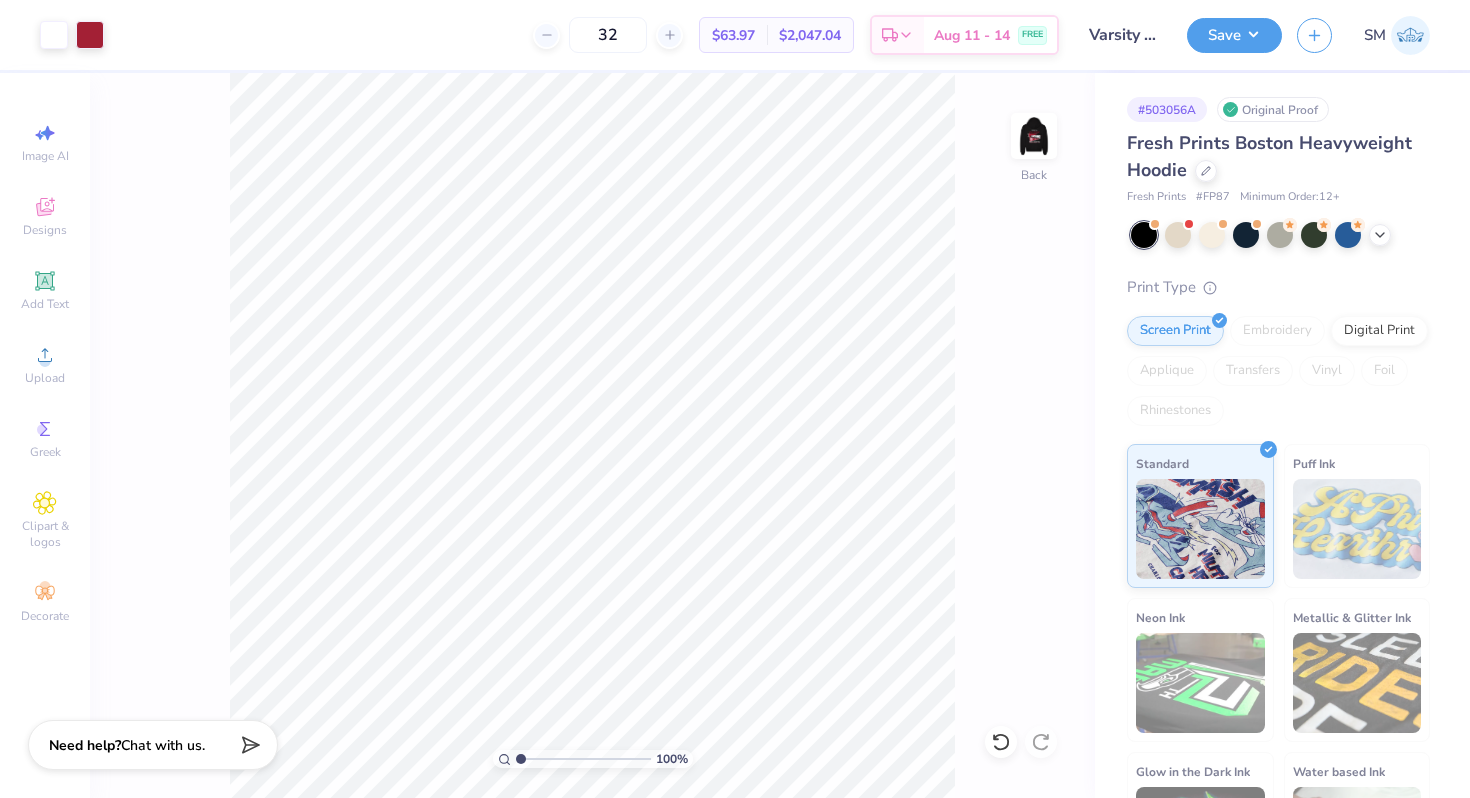 click at bounding box center (1034, 136) 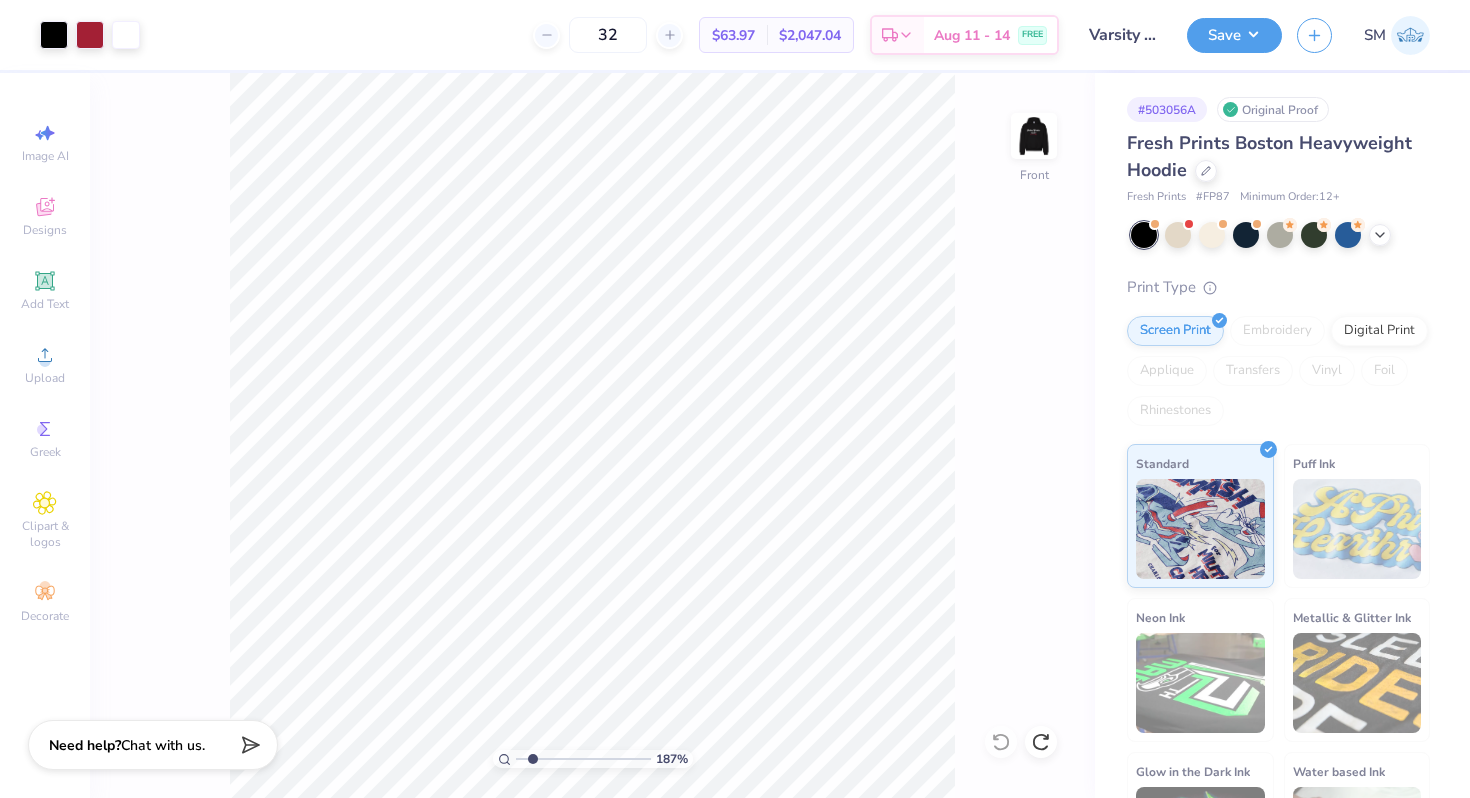 drag, startPoint x: 518, startPoint y: 757, endPoint x: 531, endPoint y: 758, distance: 13.038404 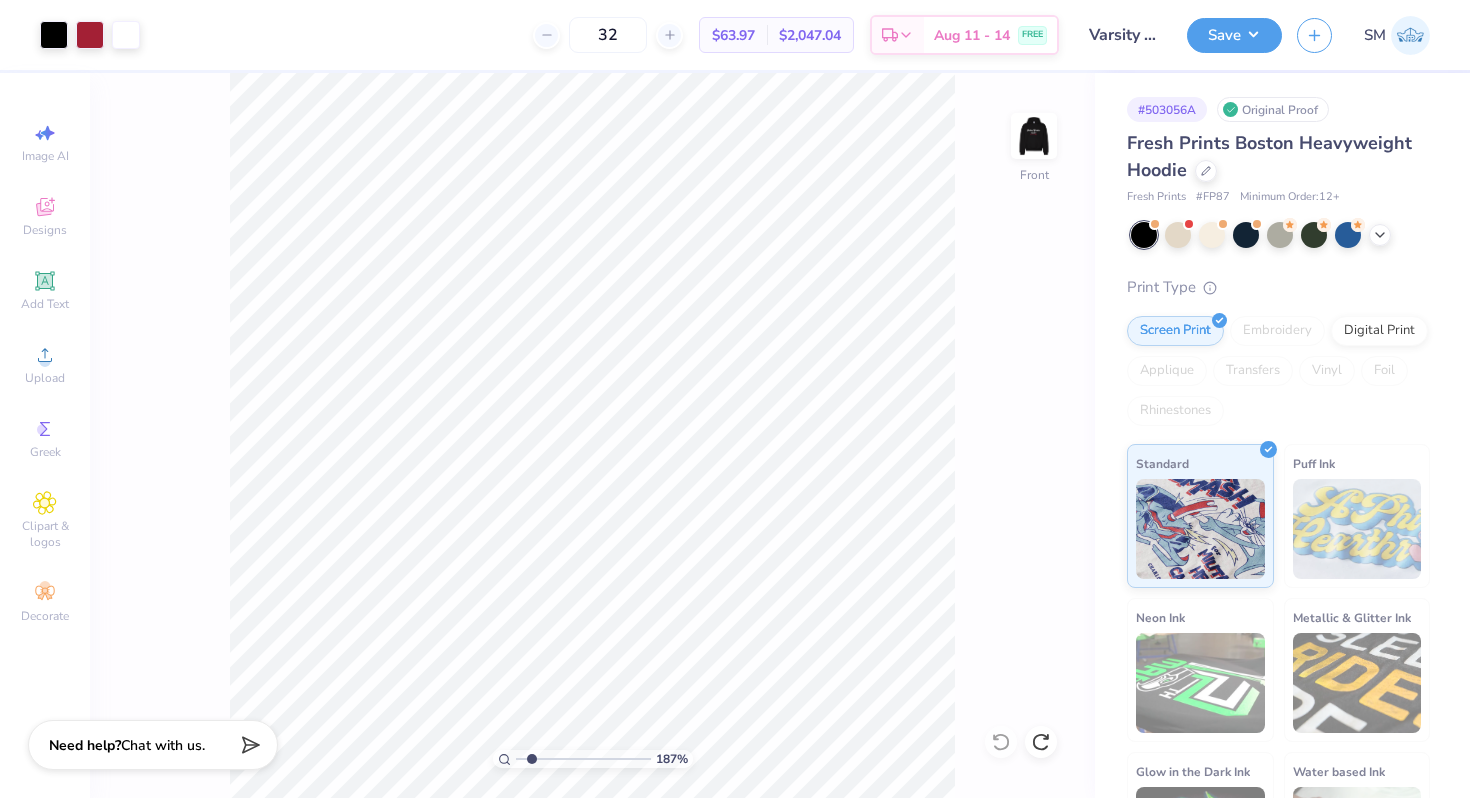 click at bounding box center [583, 759] 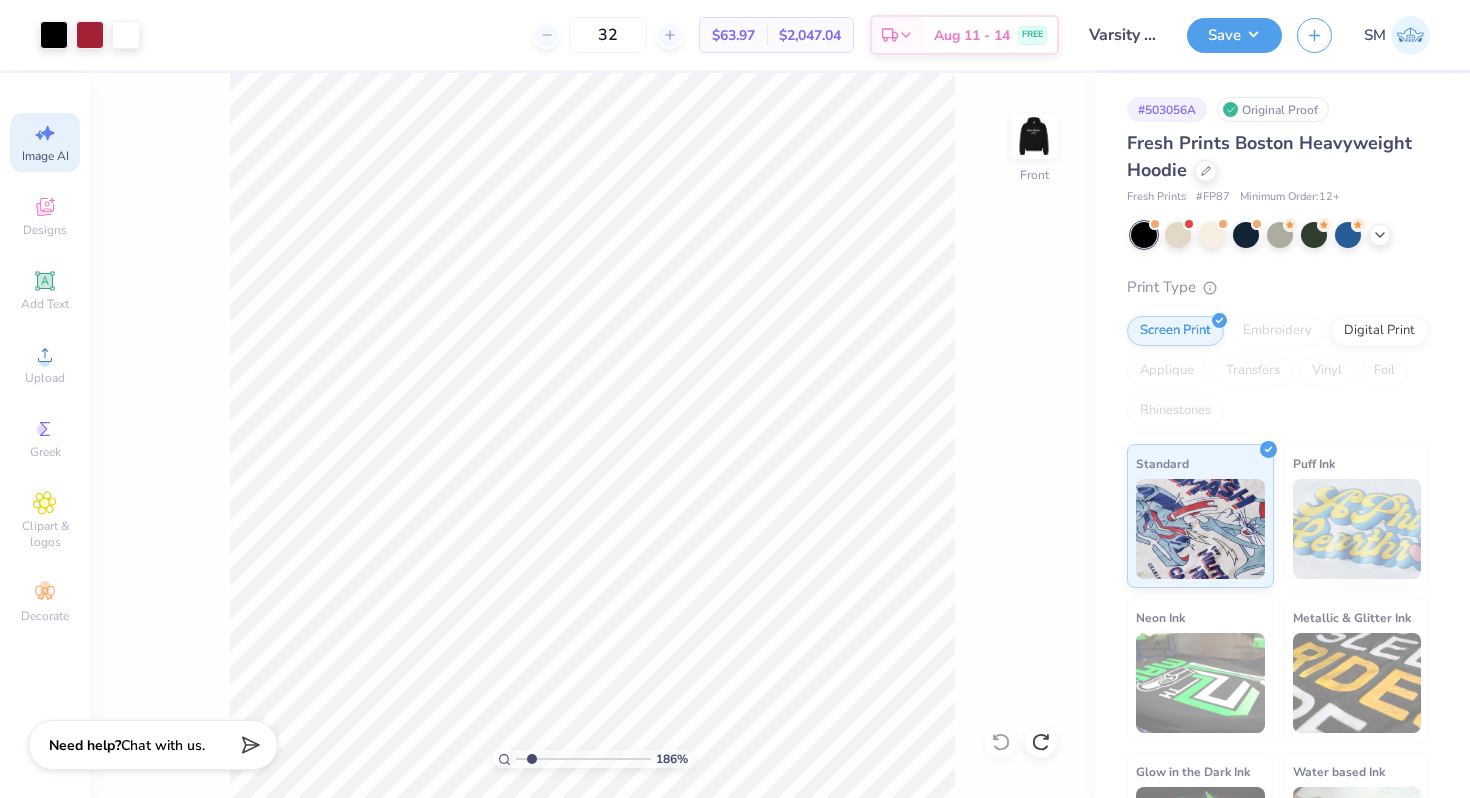 click on "Image AI" at bounding box center [45, 156] 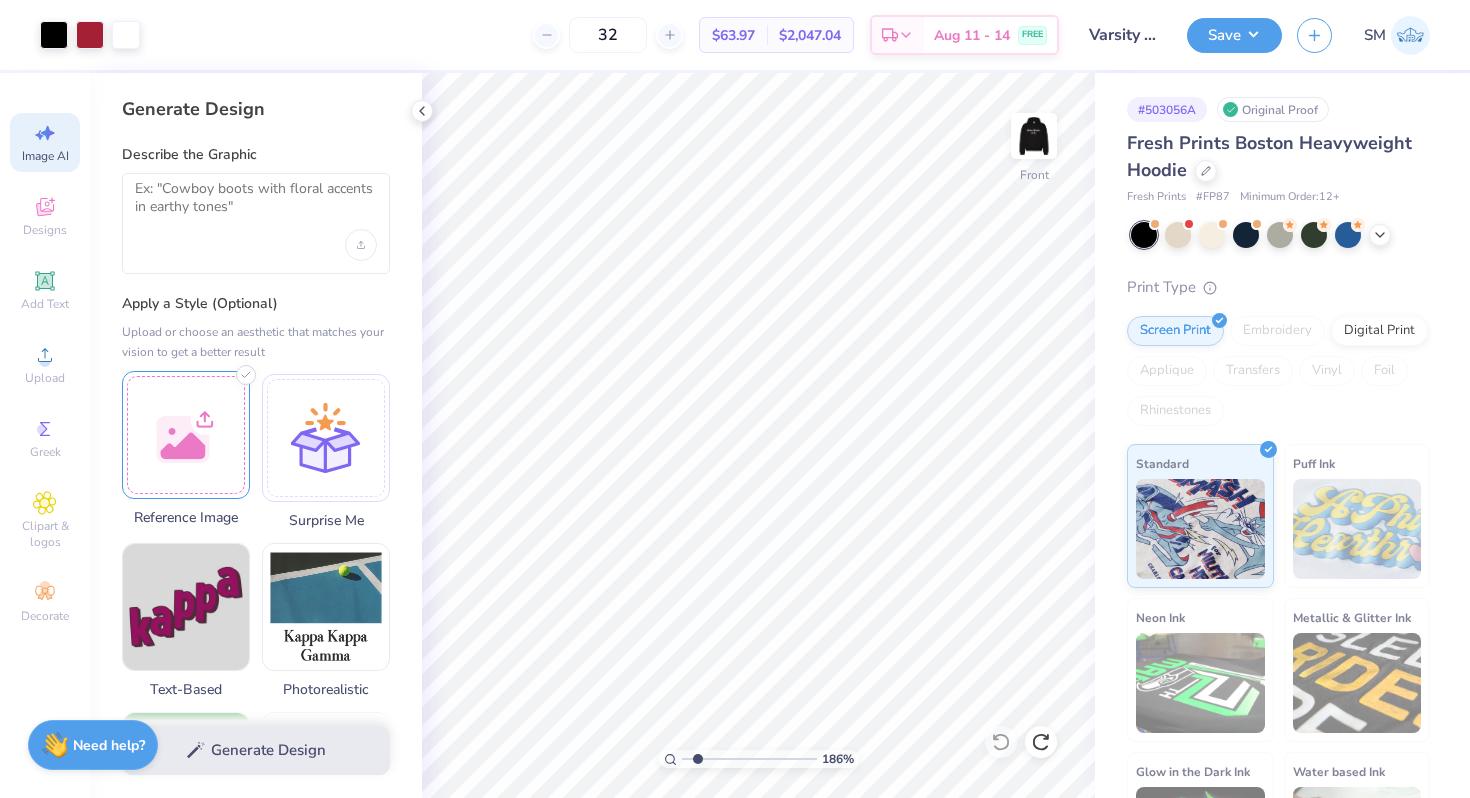 click at bounding box center (186, 435) 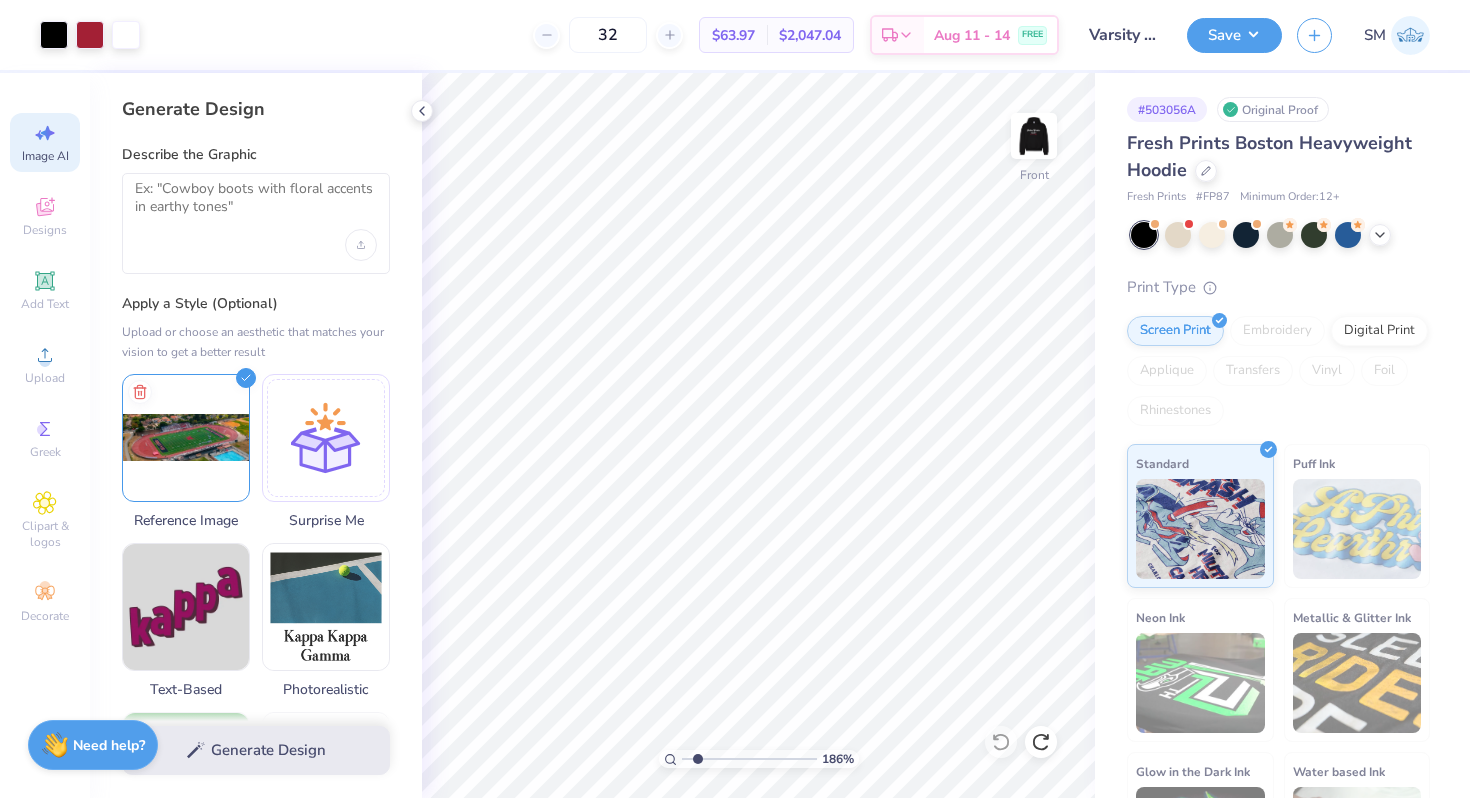 click at bounding box center (256, 223) 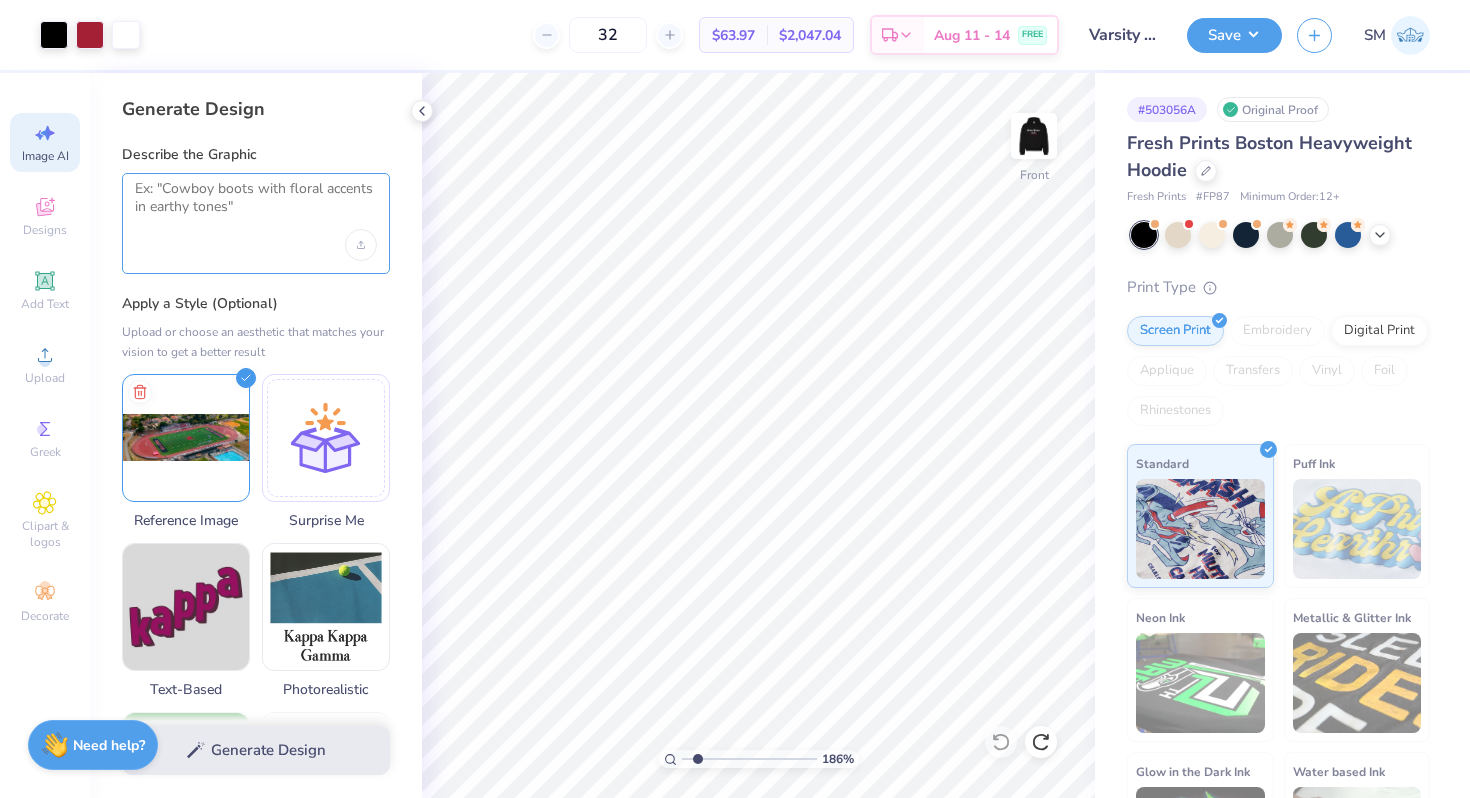 click at bounding box center (256, 205) 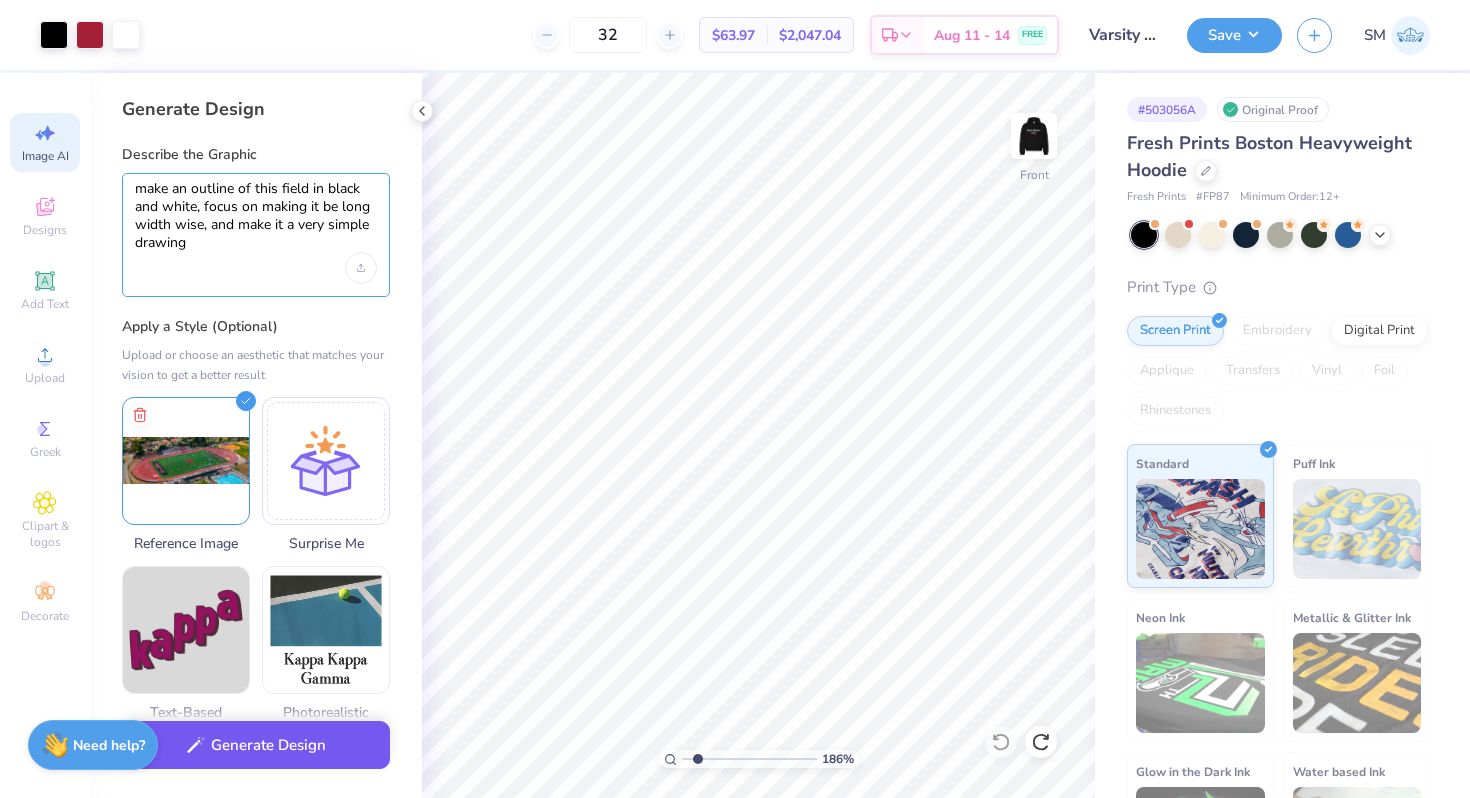 type on "make an outline of this field in black and white, focus on making it be long width wise, and make it a very simple drawing" 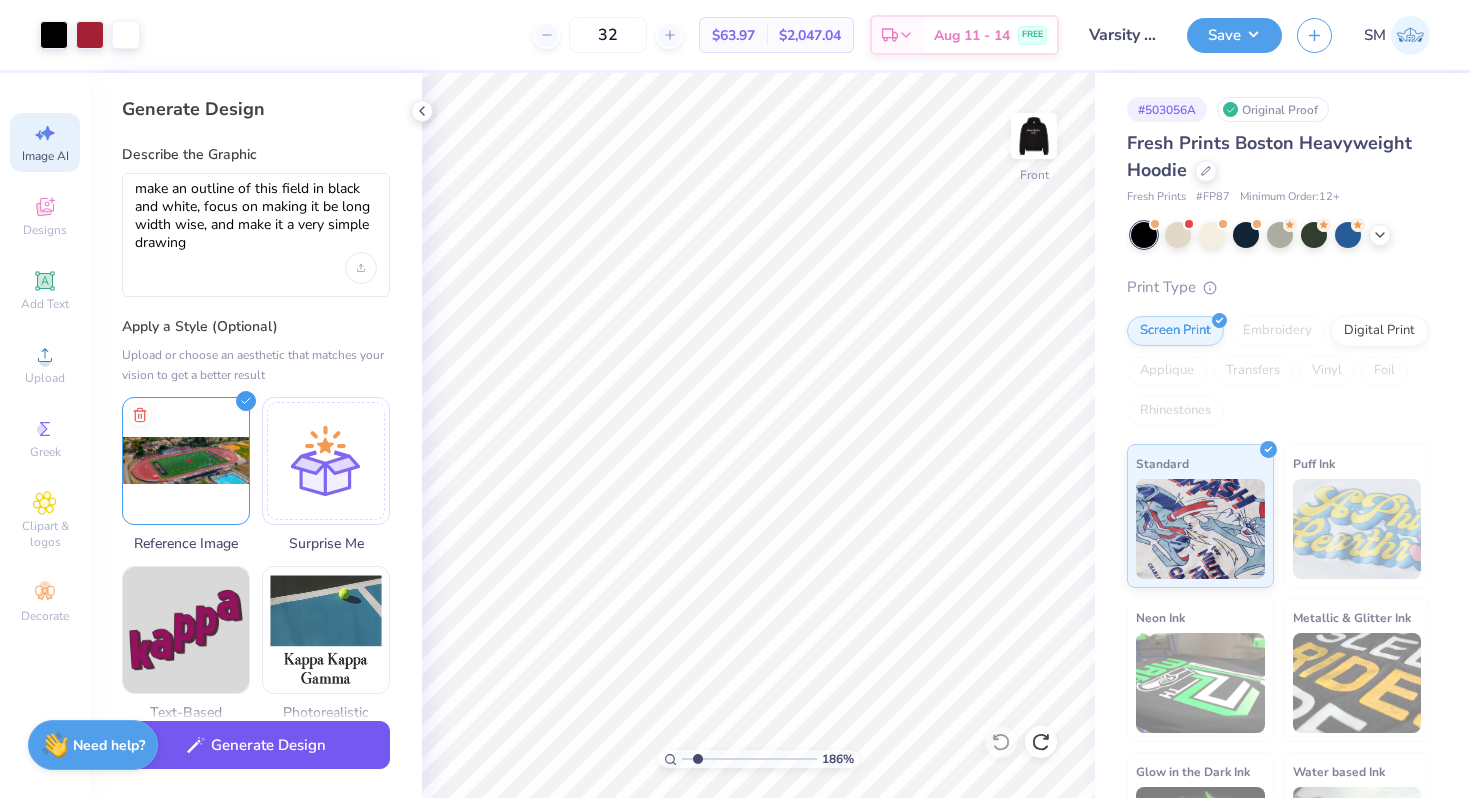 click 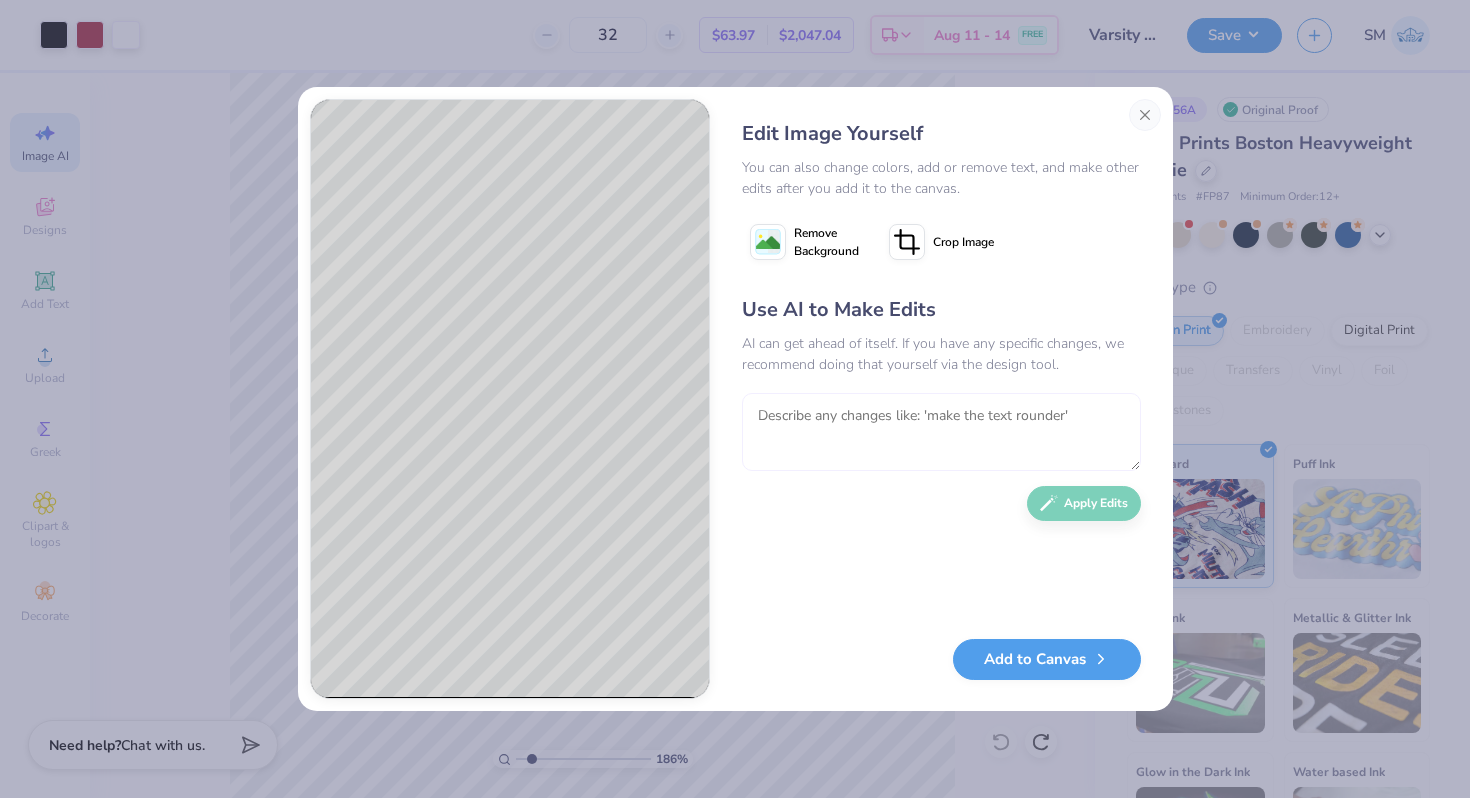 click at bounding box center [941, 432] 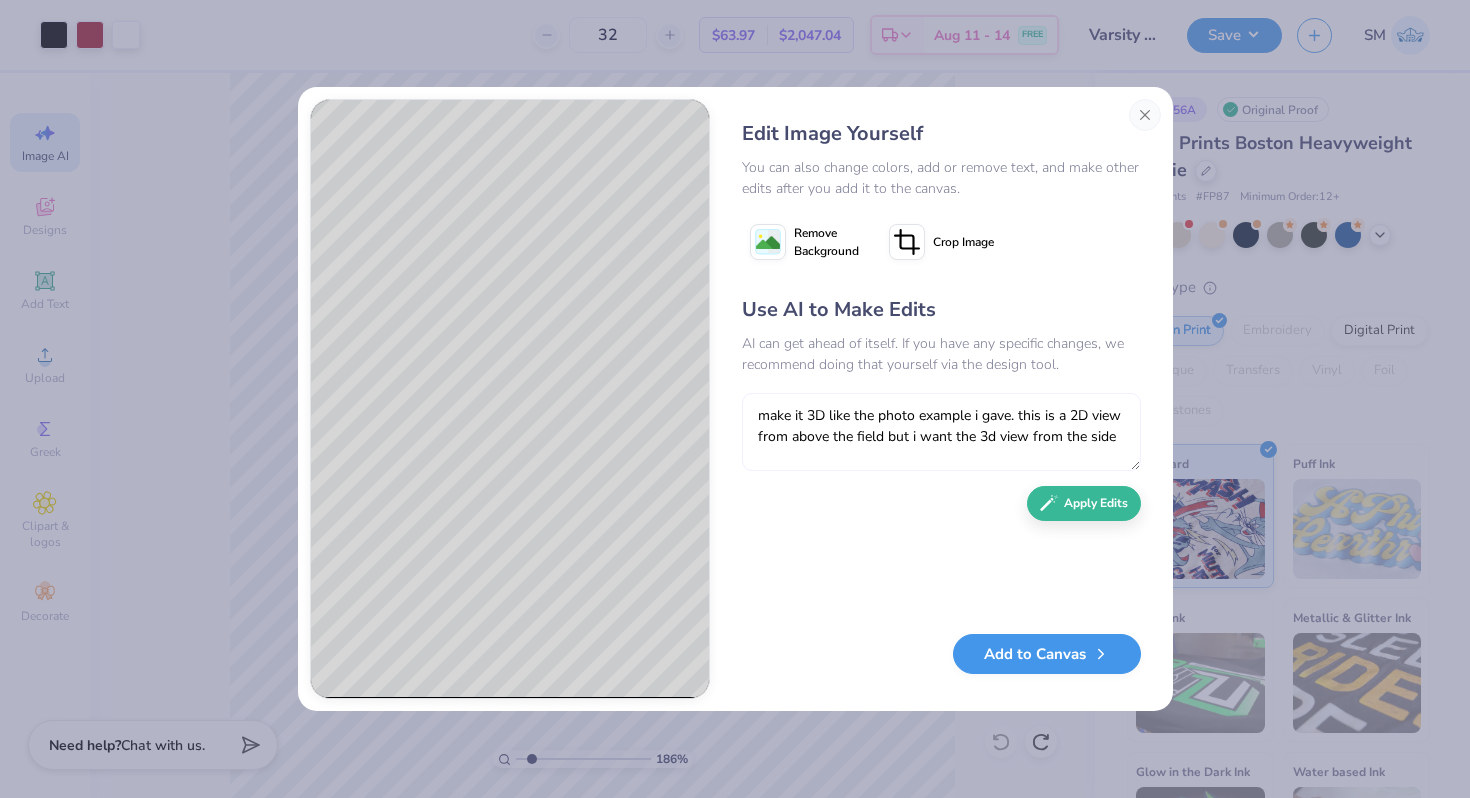type on "make it 3D like the photo example i gave. this is a 2D view from above the field but i want the 3d view from the side" 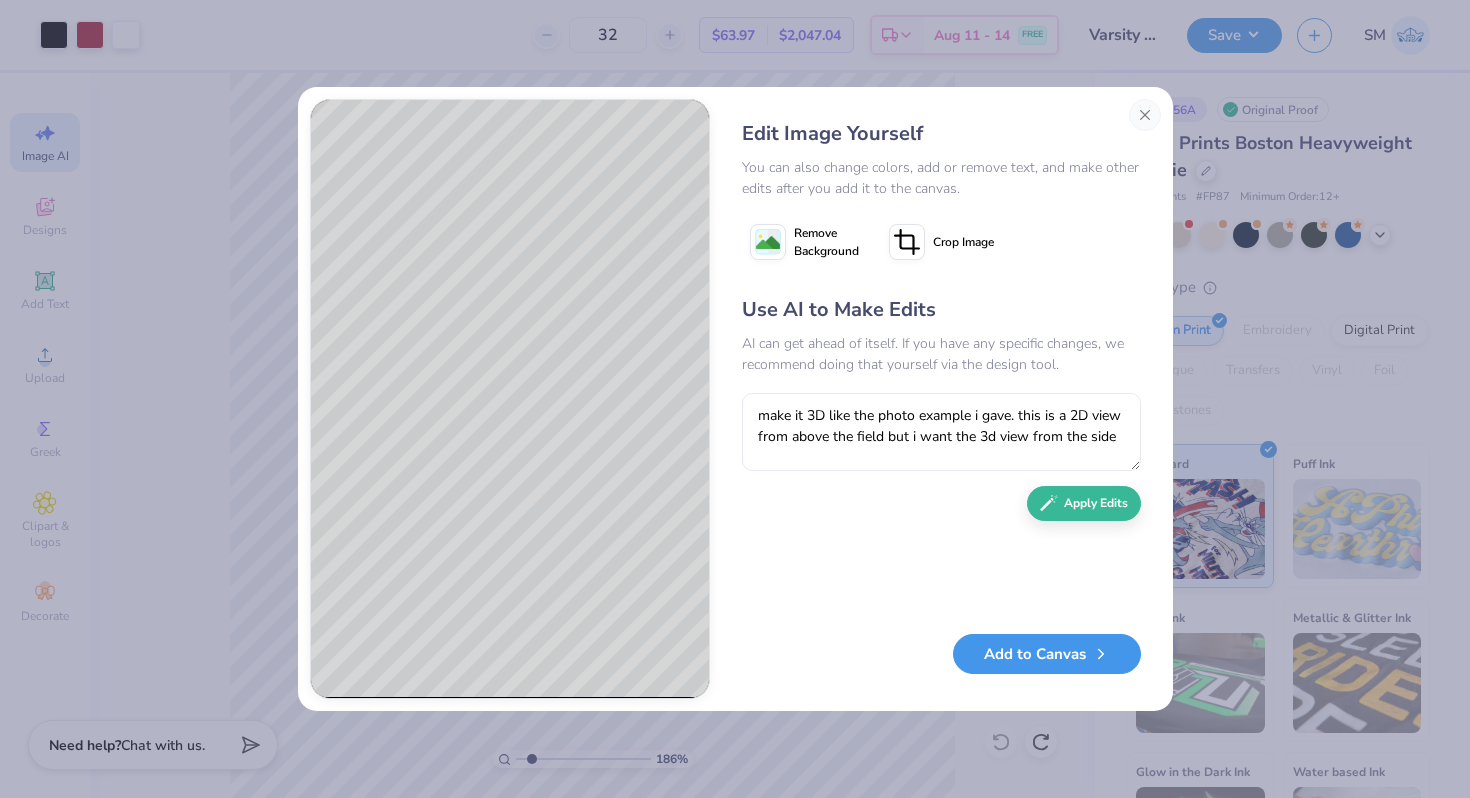 click on "Add to Canvas" at bounding box center [1047, 654] 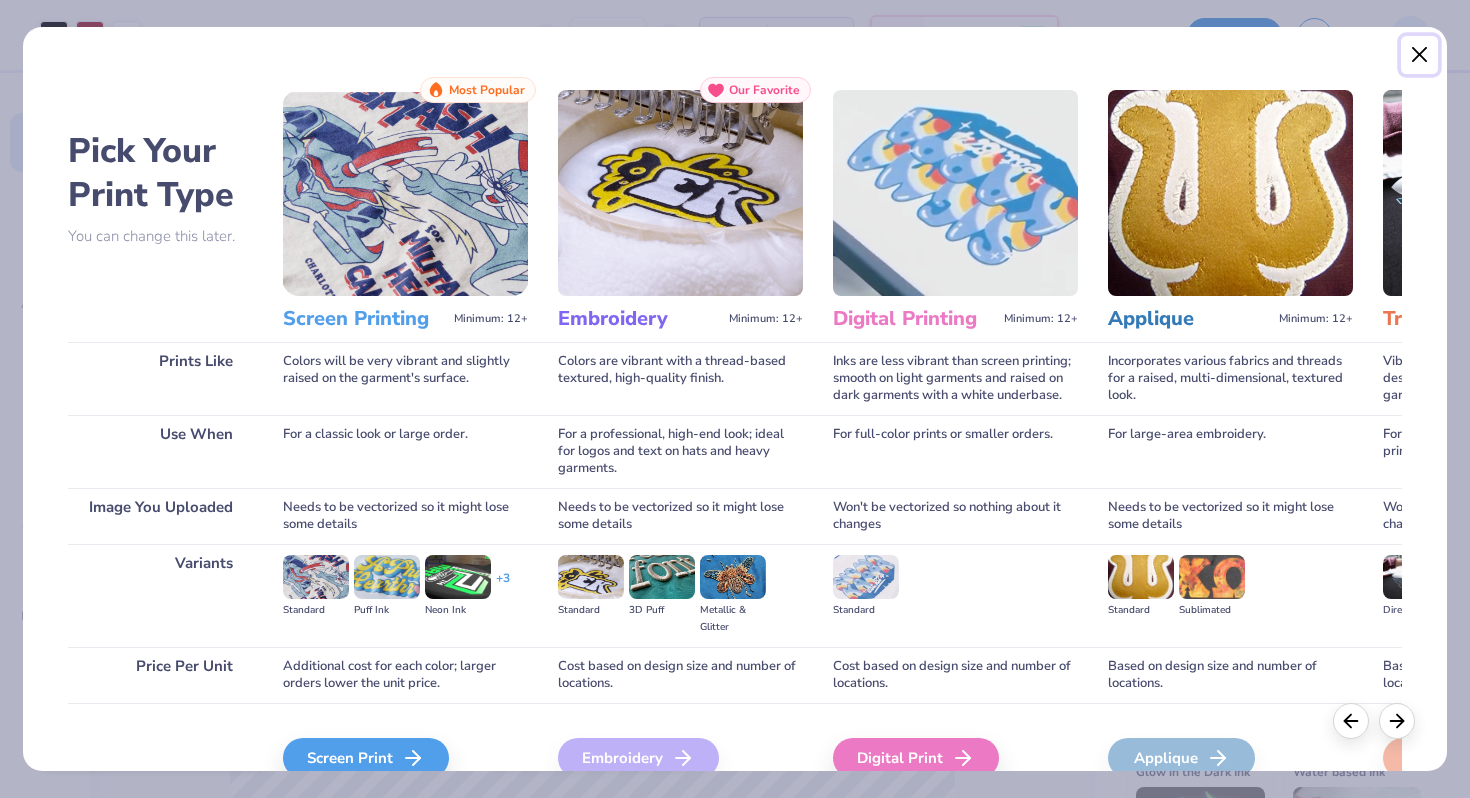 click at bounding box center (1420, 55) 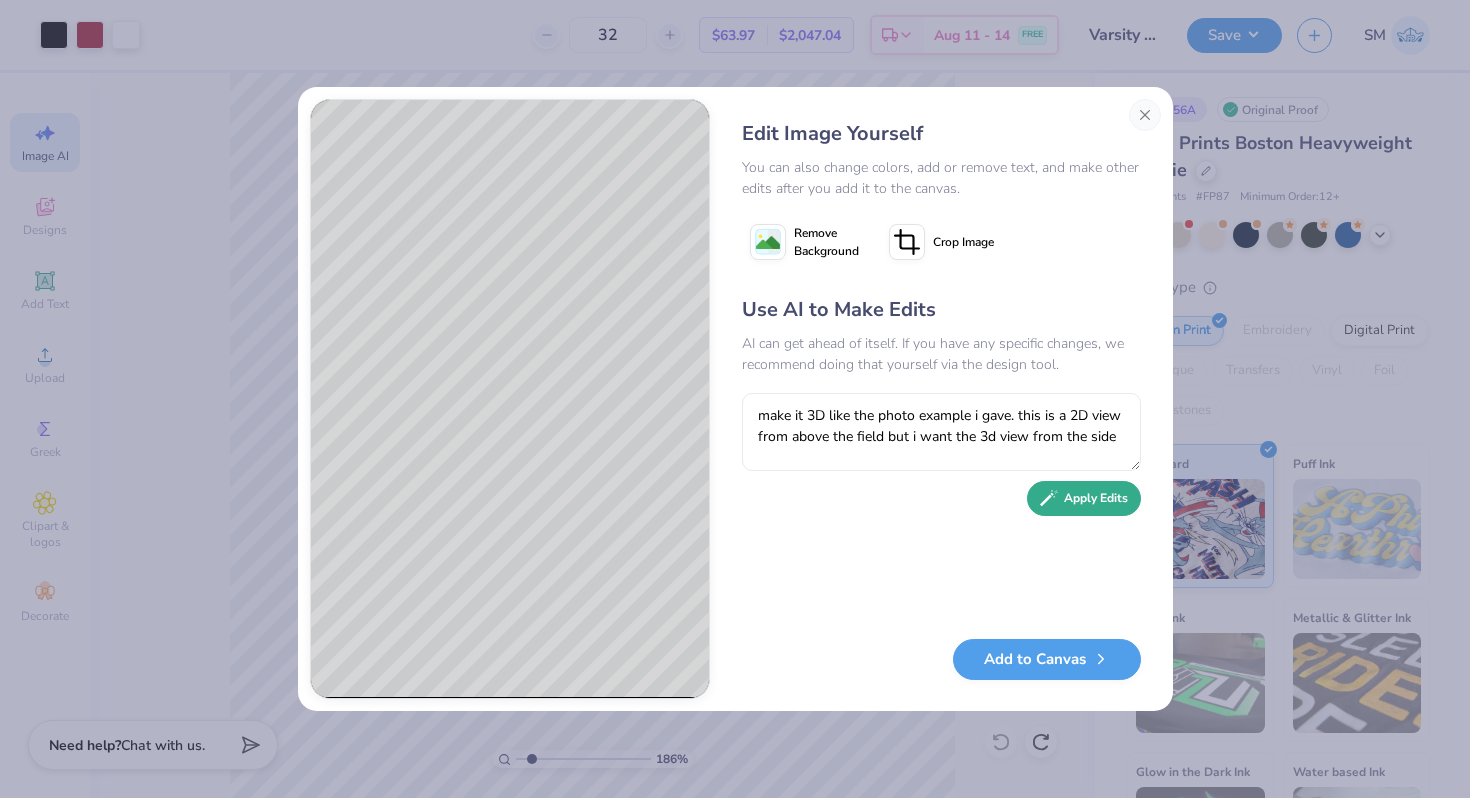 click on "Apply Edits" at bounding box center (1084, 498) 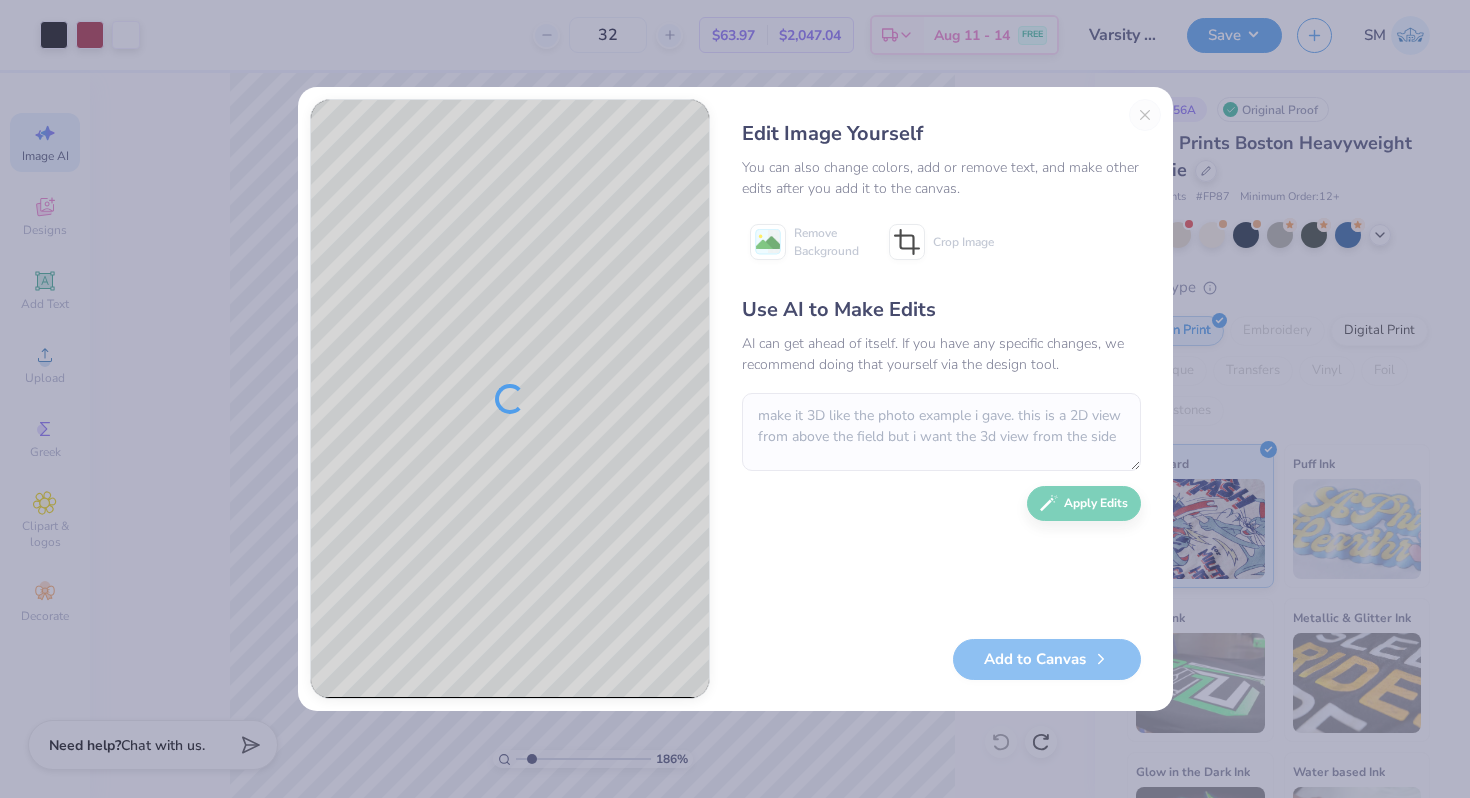 scroll, scrollTop: 0, scrollLeft: 0, axis: both 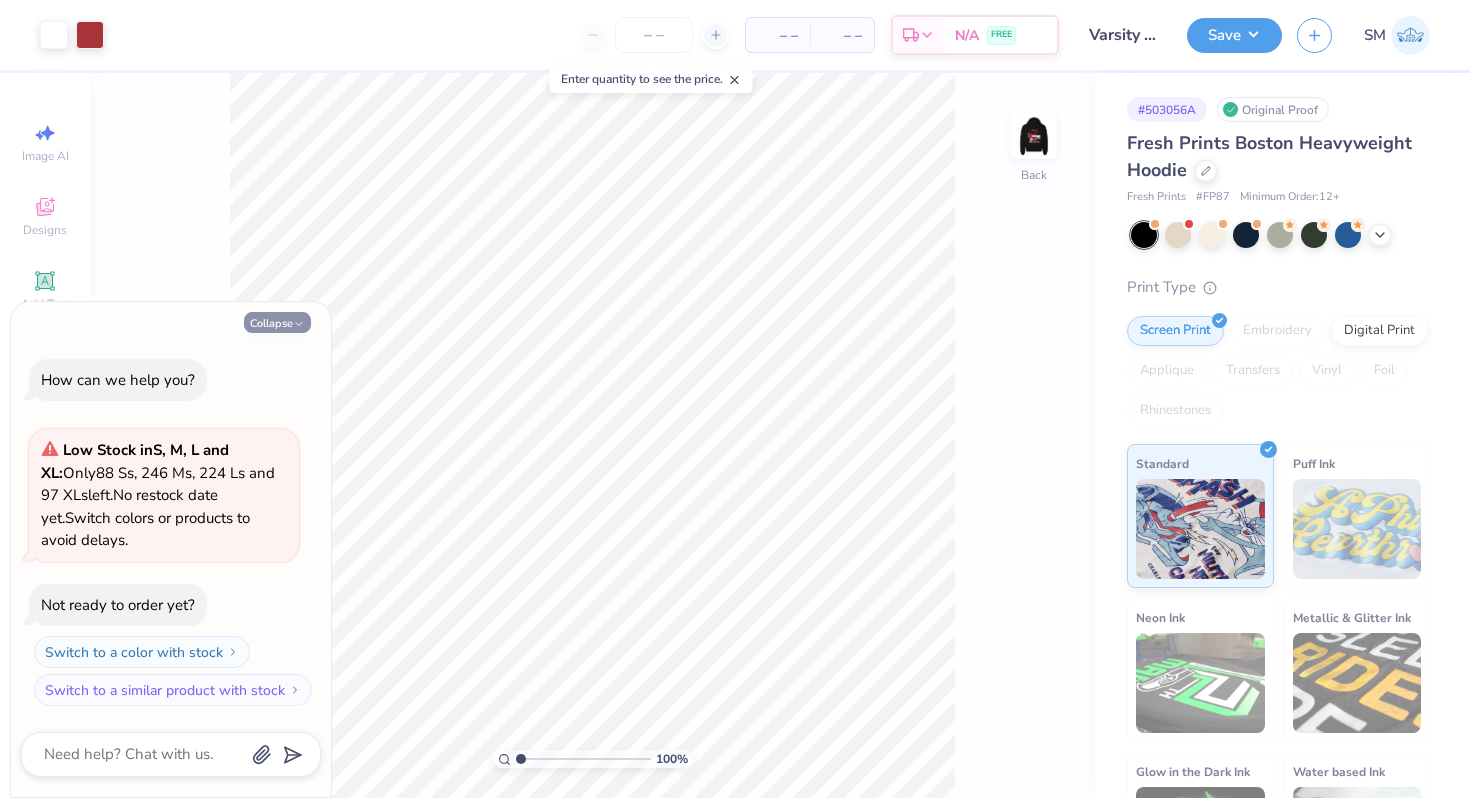 click on "Collapse" at bounding box center (277, 322) 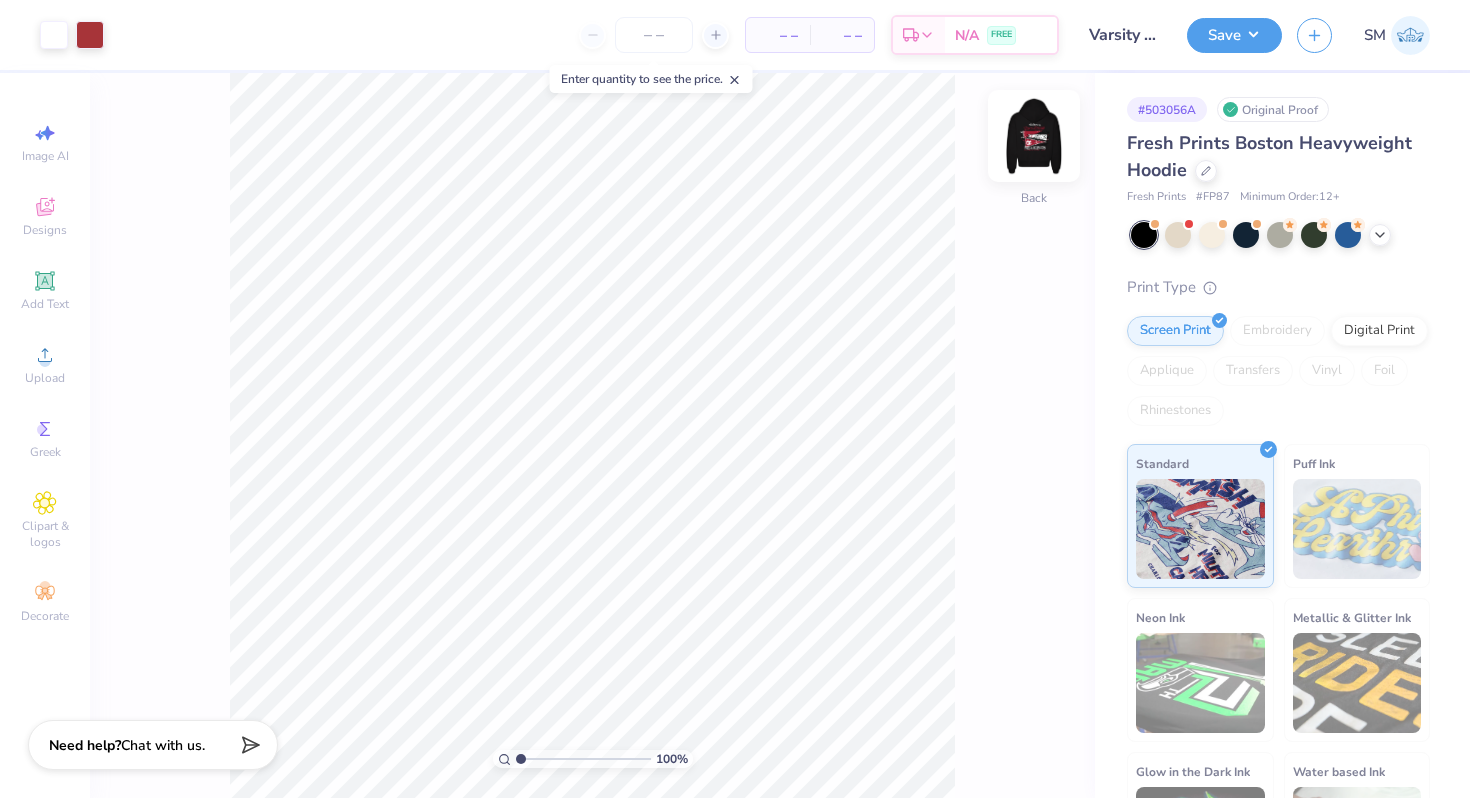 click at bounding box center [1034, 136] 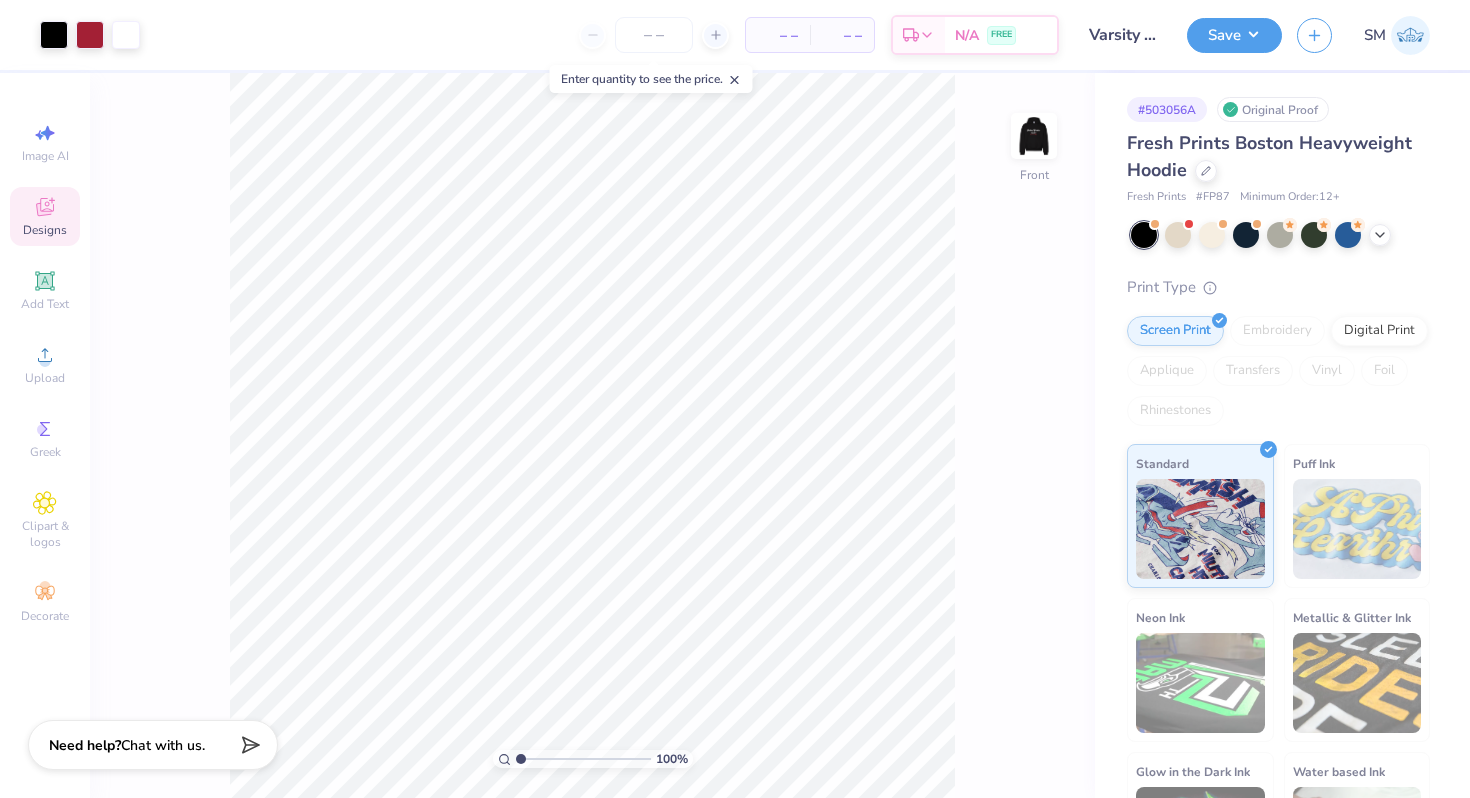 click on "Designs" at bounding box center (45, 216) 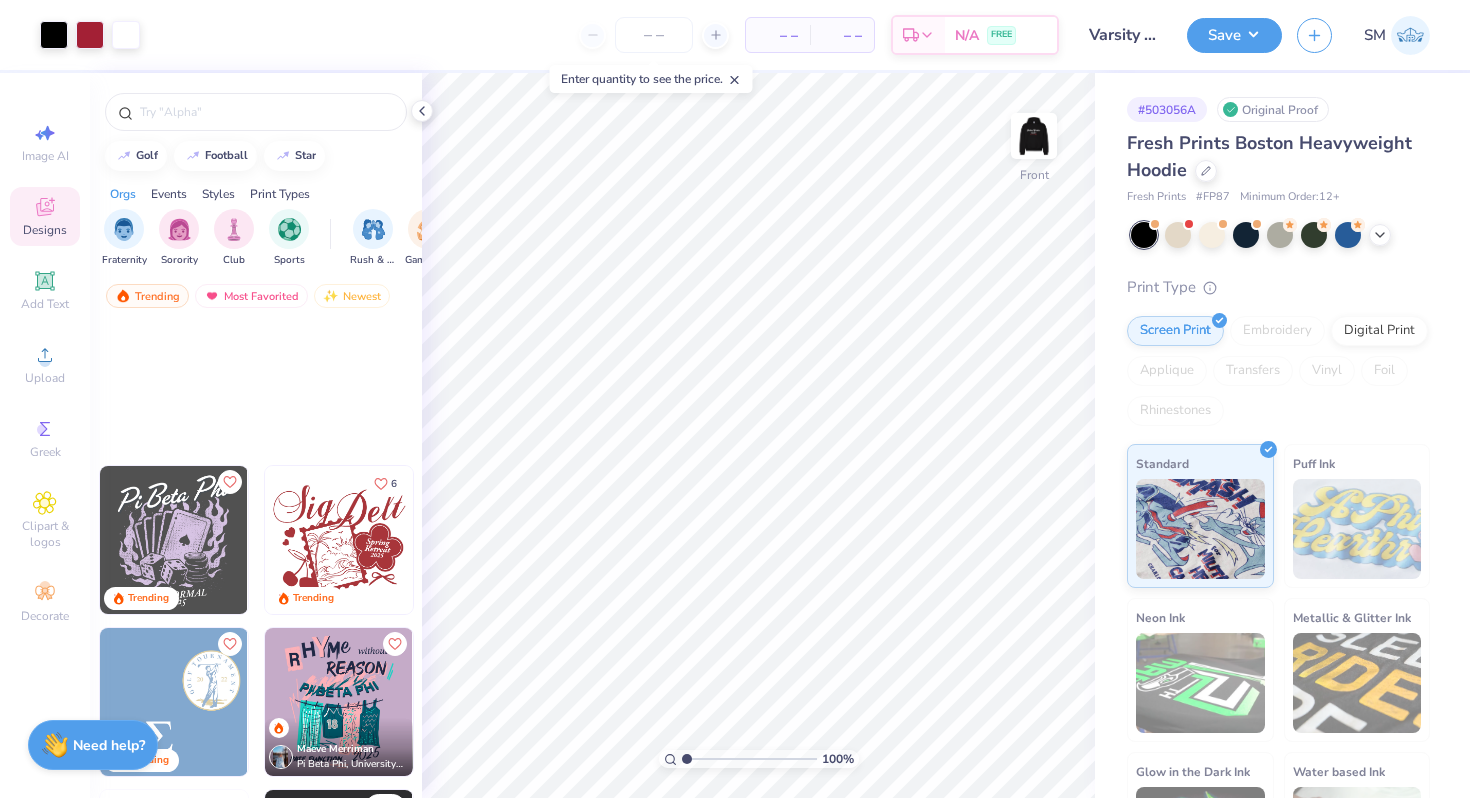 scroll, scrollTop: 6748, scrollLeft: 0, axis: vertical 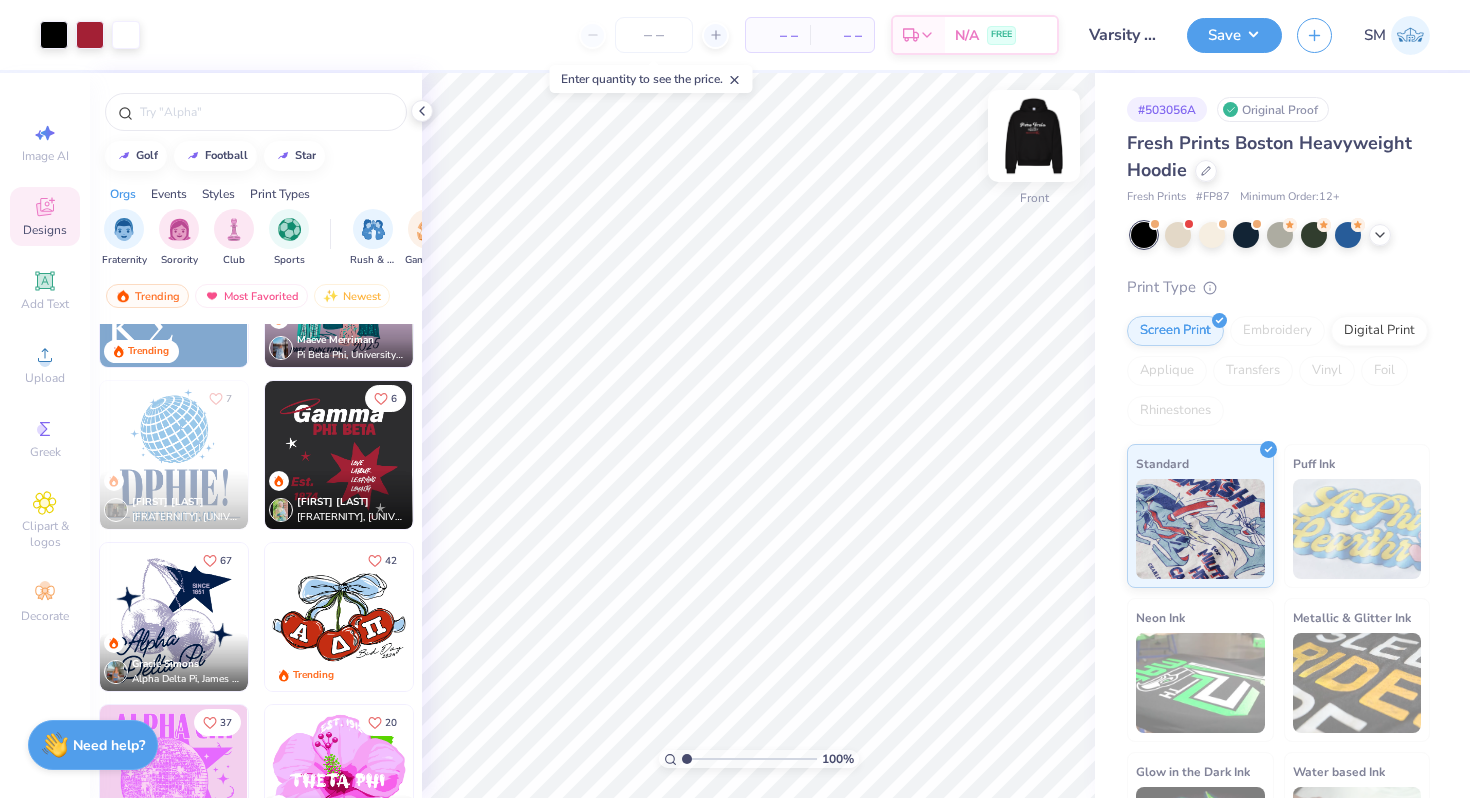 click at bounding box center [1034, 136] 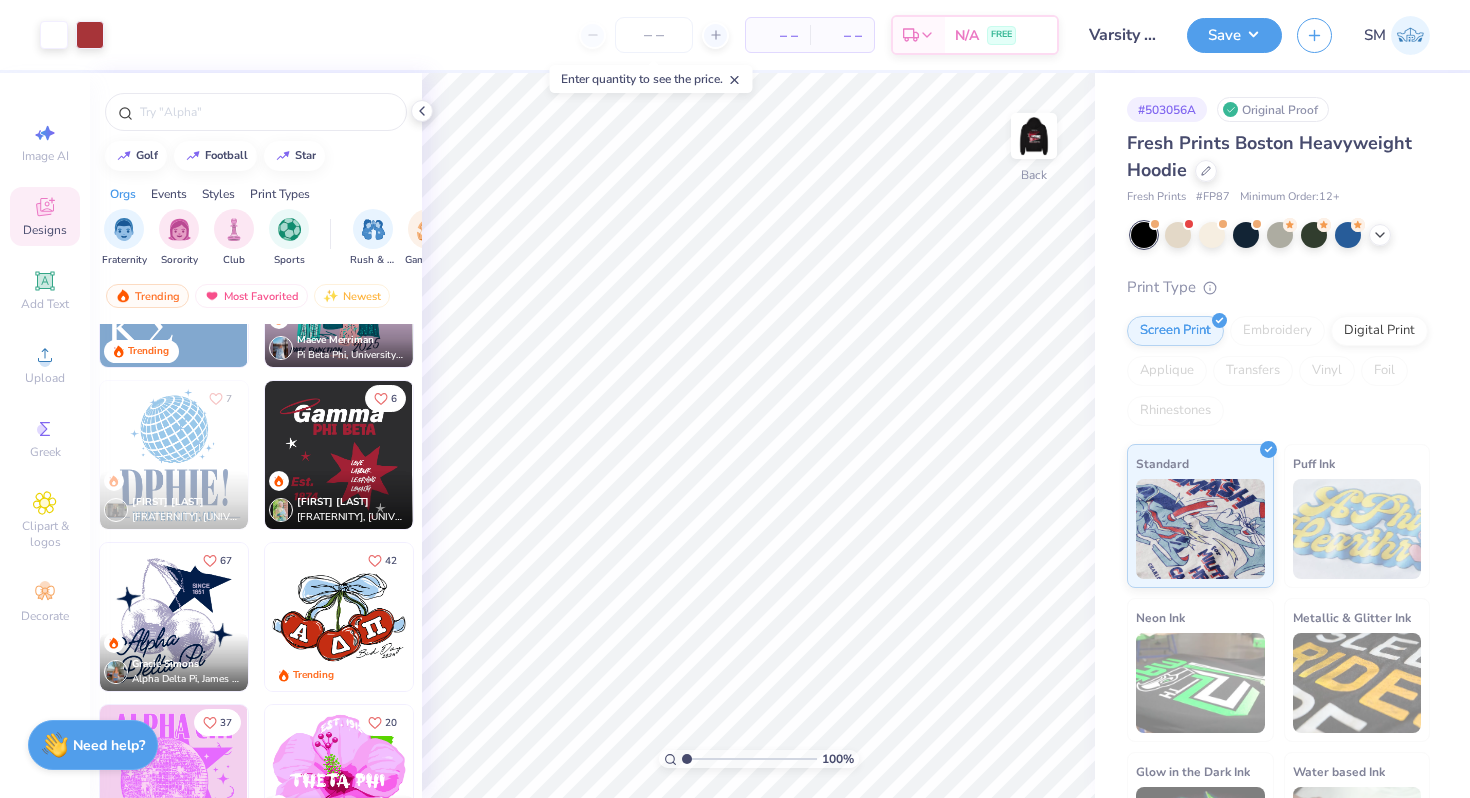 click at bounding box center (1034, 136) 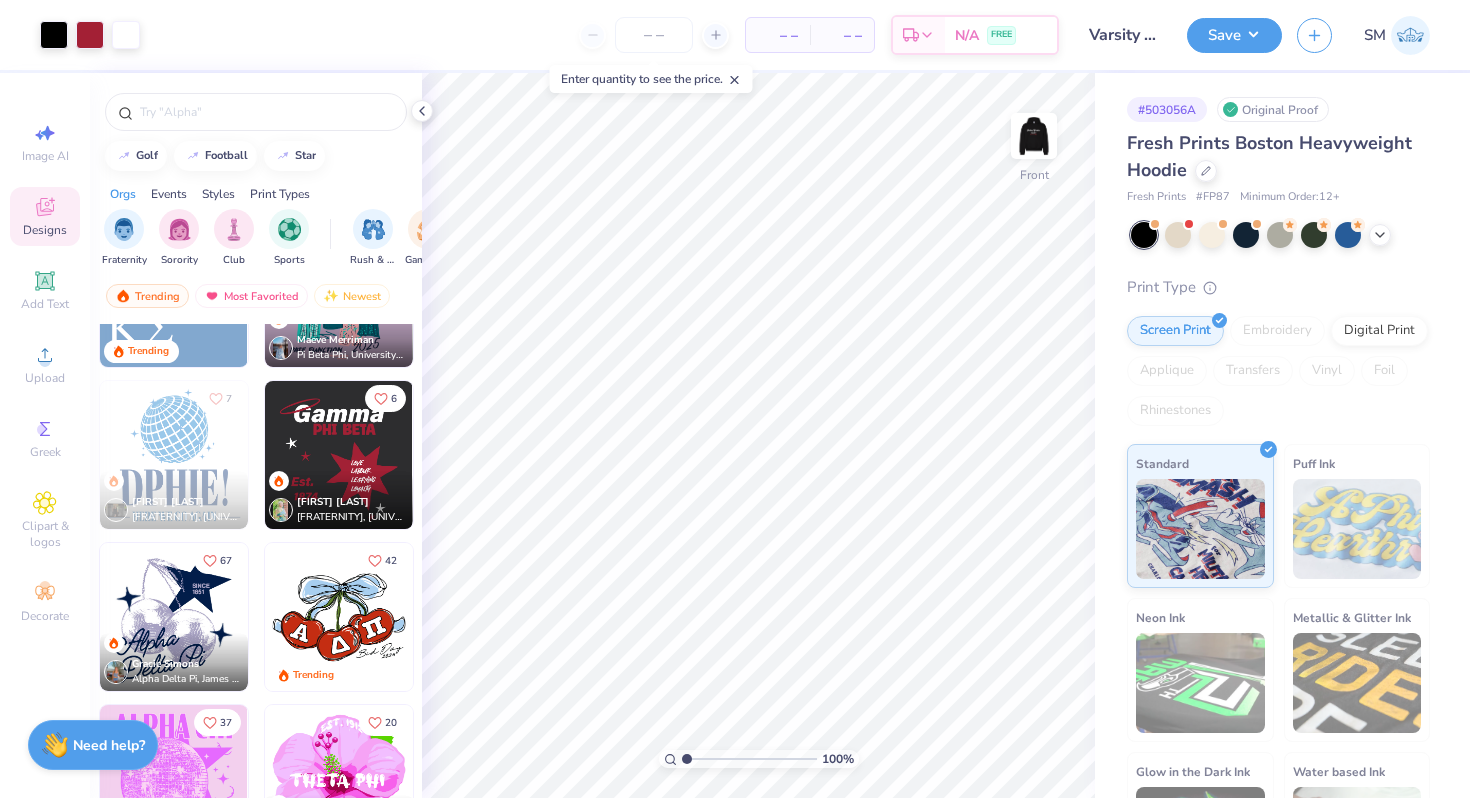 click at bounding box center [1034, 136] 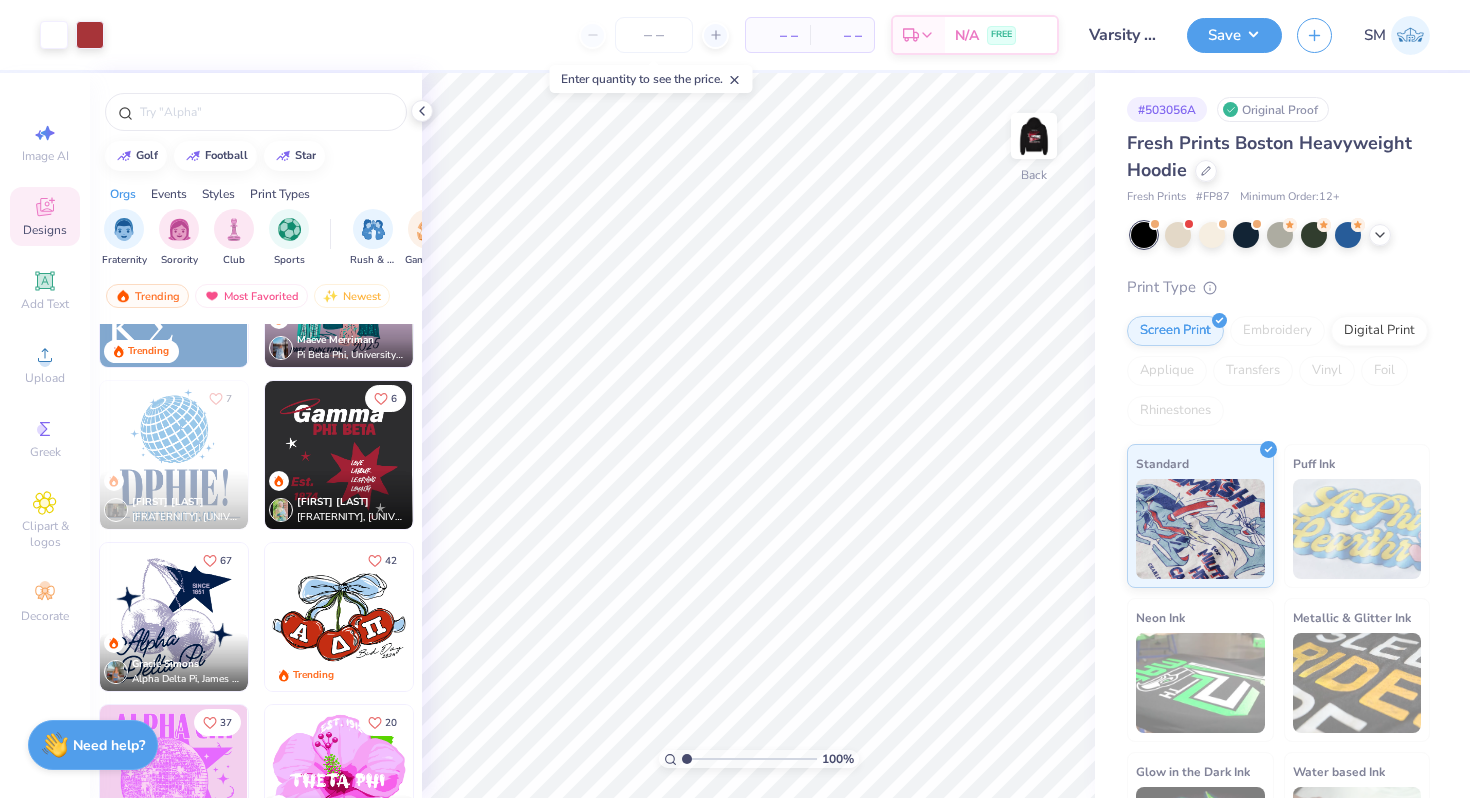 click at bounding box center [1034, 136] 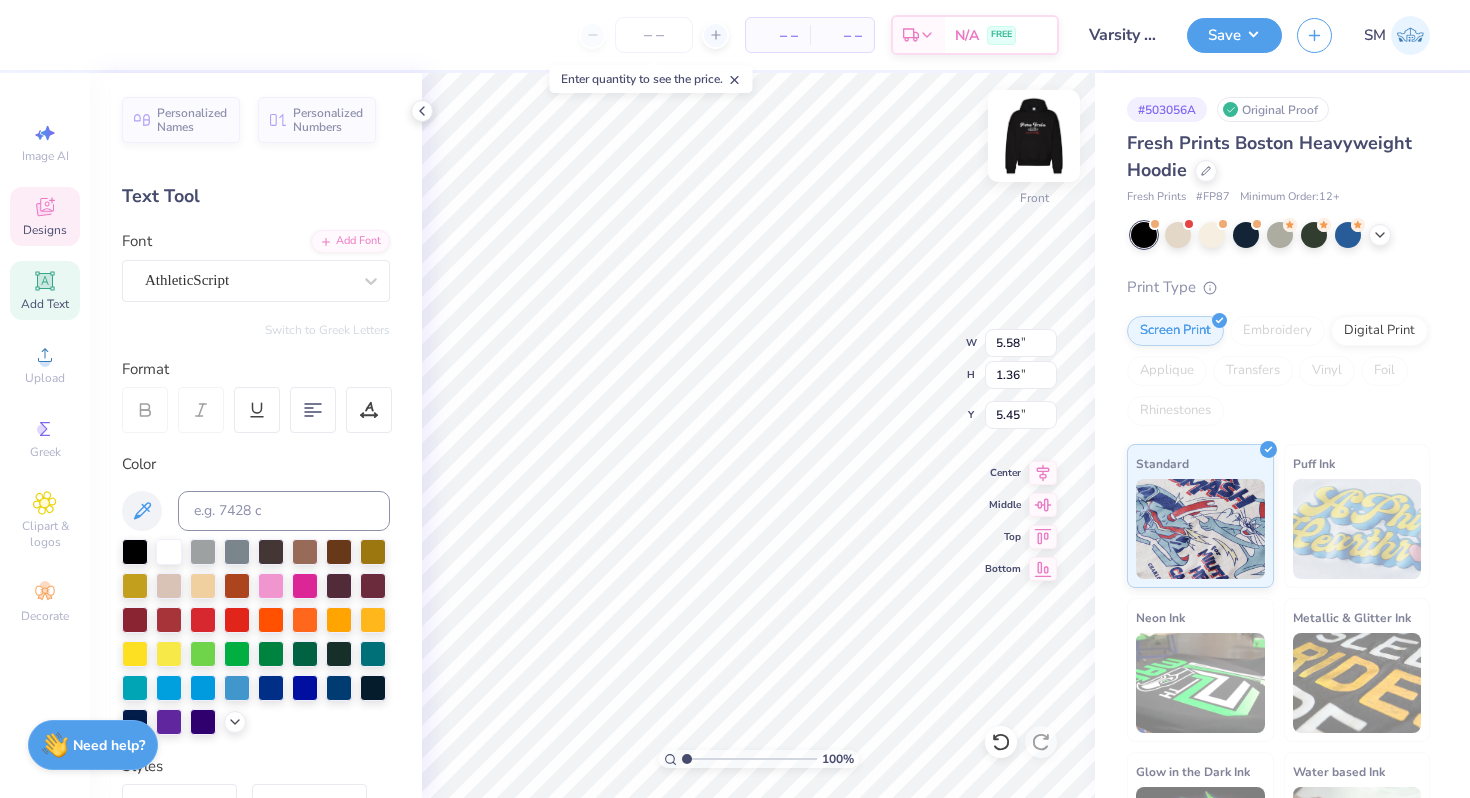 scroll, scrollTop: 0, scrollLeft: 3, axis: horizontal 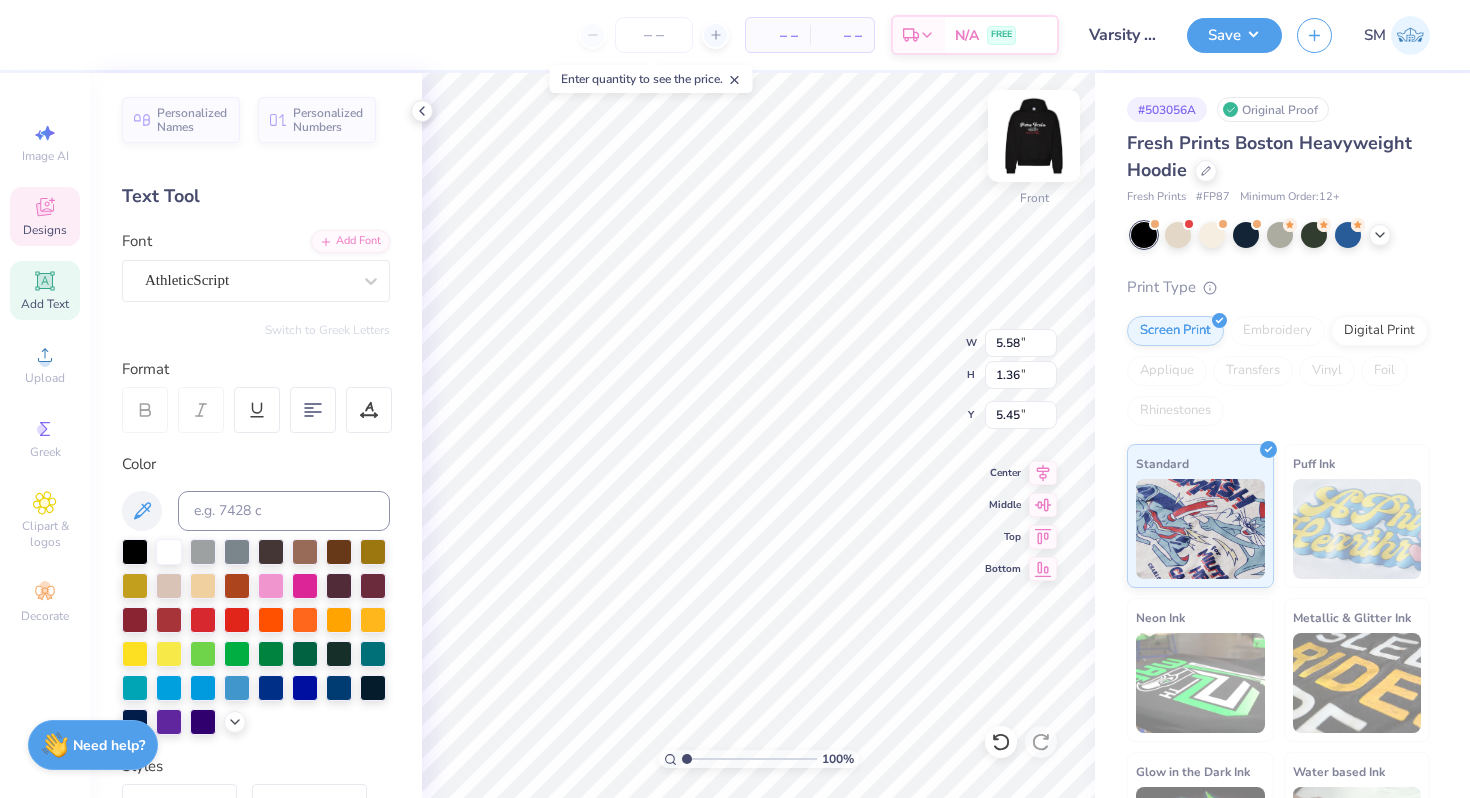 type on "Introducing" 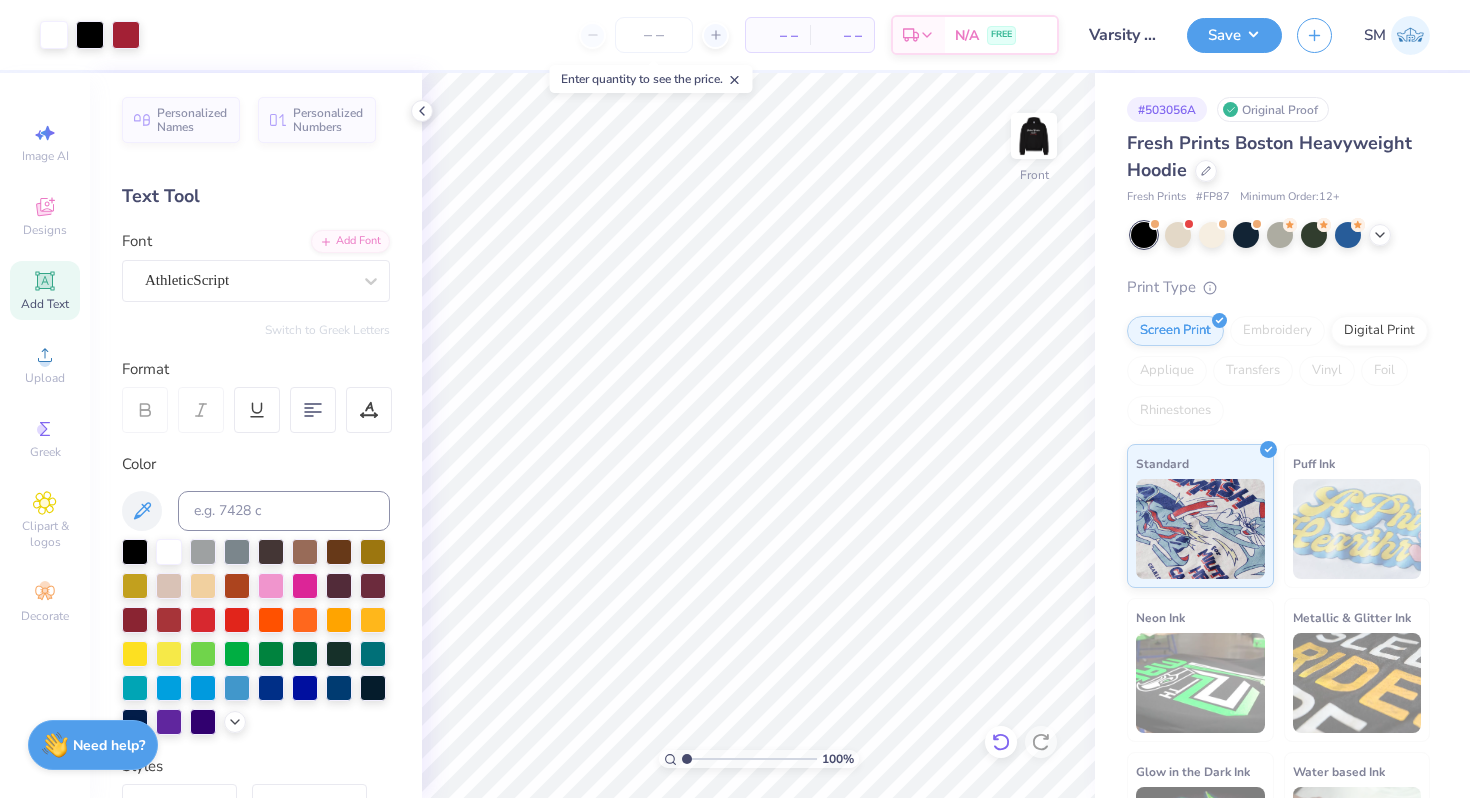 click 